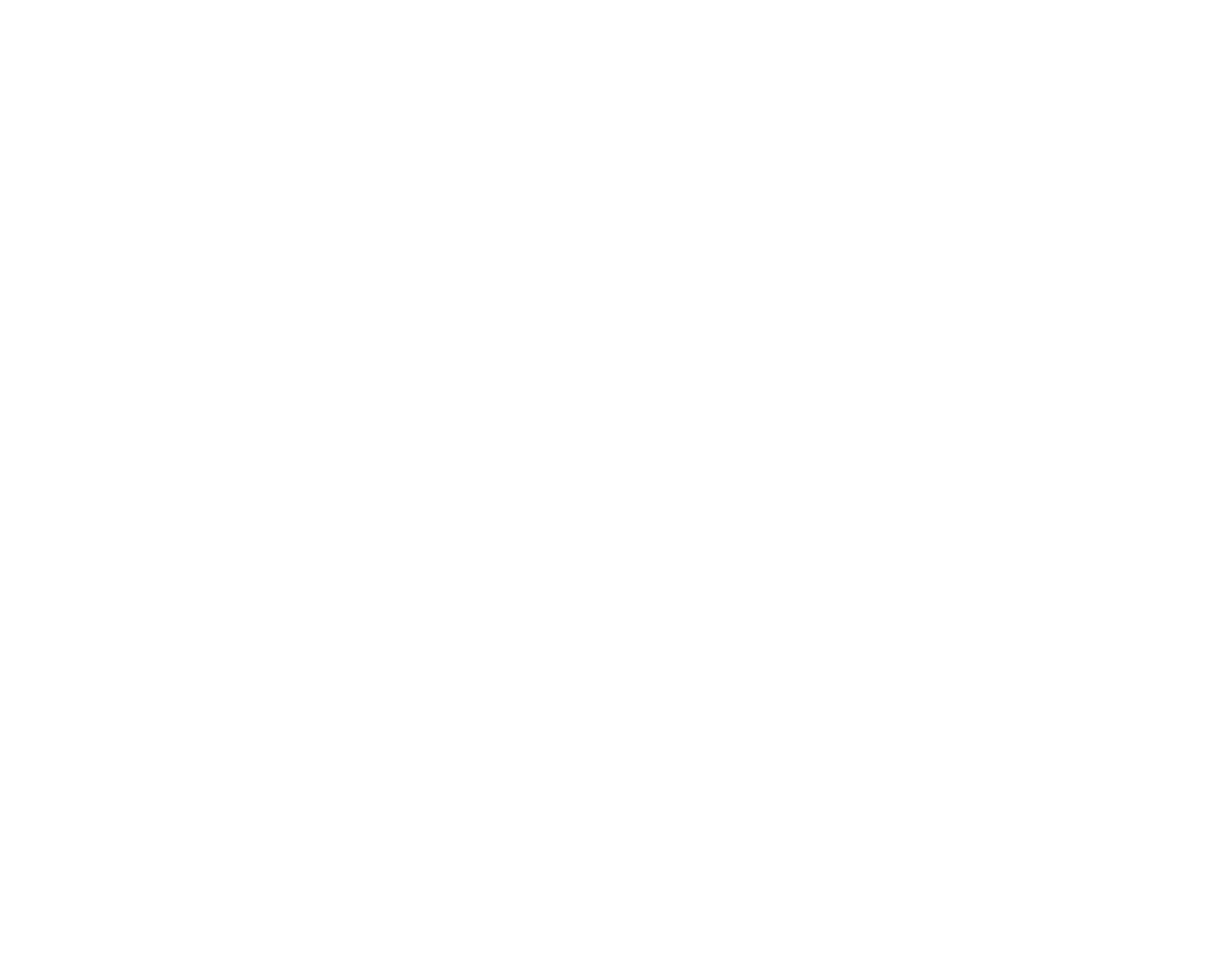 scroll, scrollTop: 0, scrollLeft: 0, axis: both 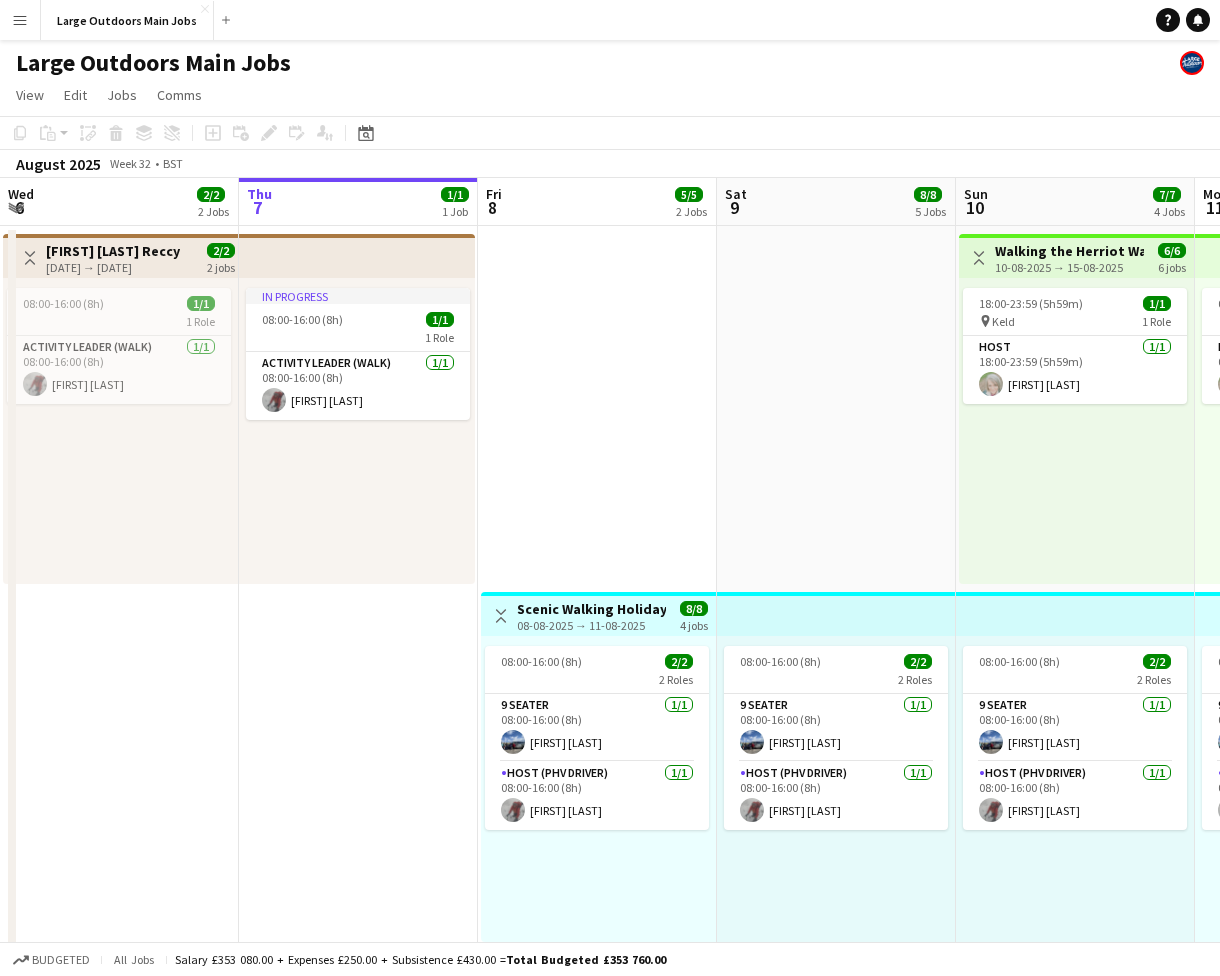 click on "10-08-2025 → 15-08-2025" at bounding box center (1069, 267) 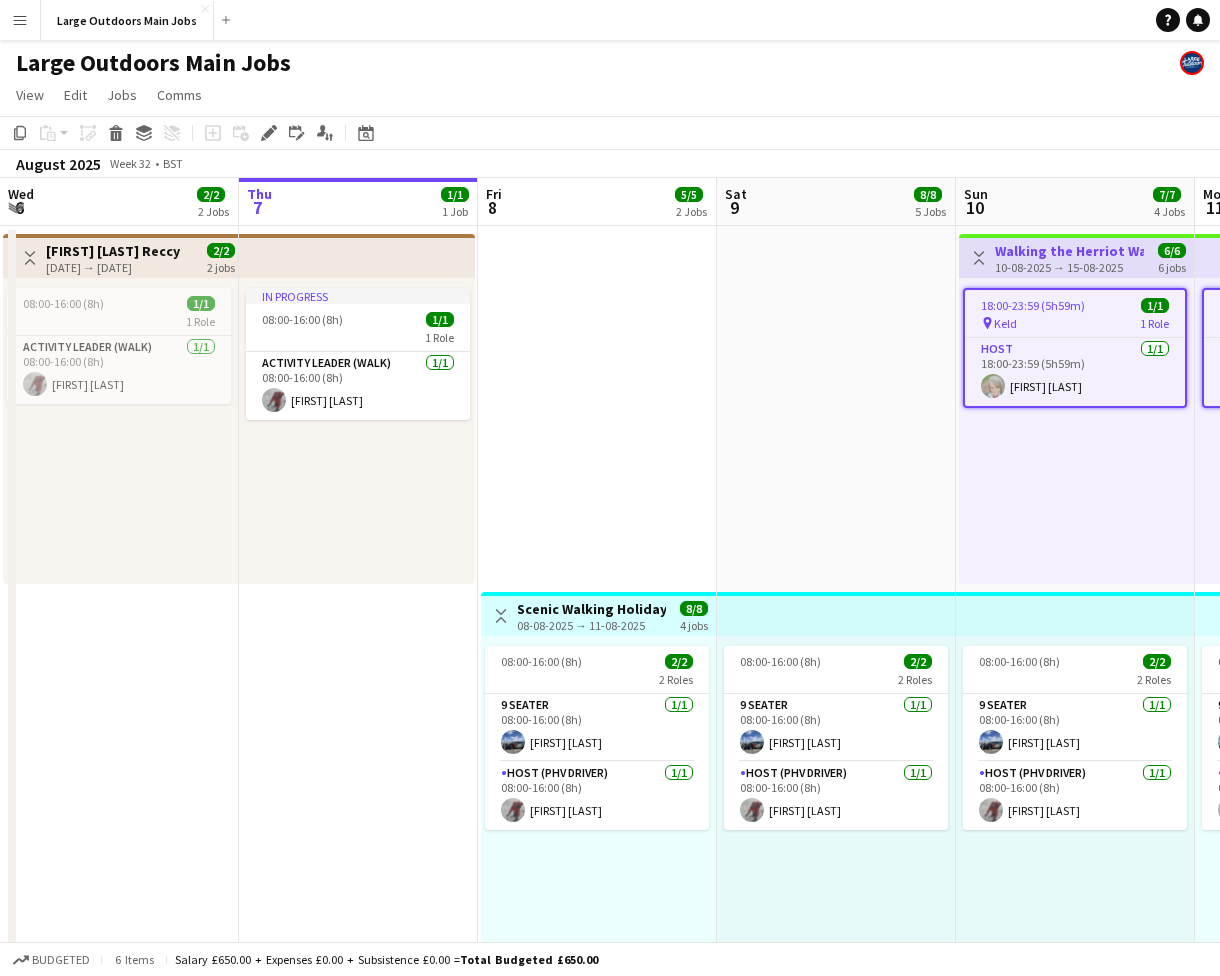 click on "Scenic Walking Holiday - Exploring the Giant's Causeway" at bounding box center (591, 609) 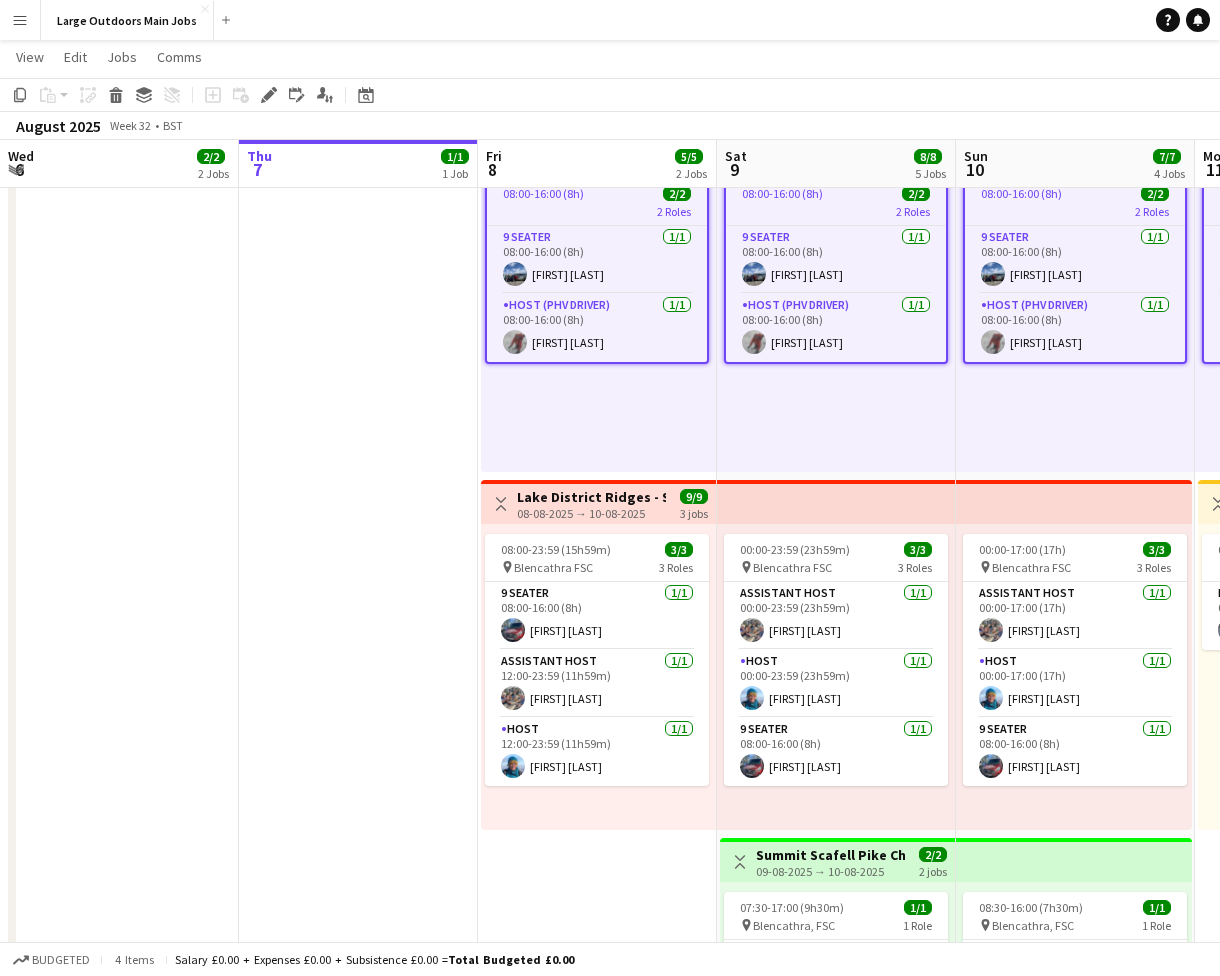 scroll, scrollTop: 469, scrollLeft: 0, axis: vertical 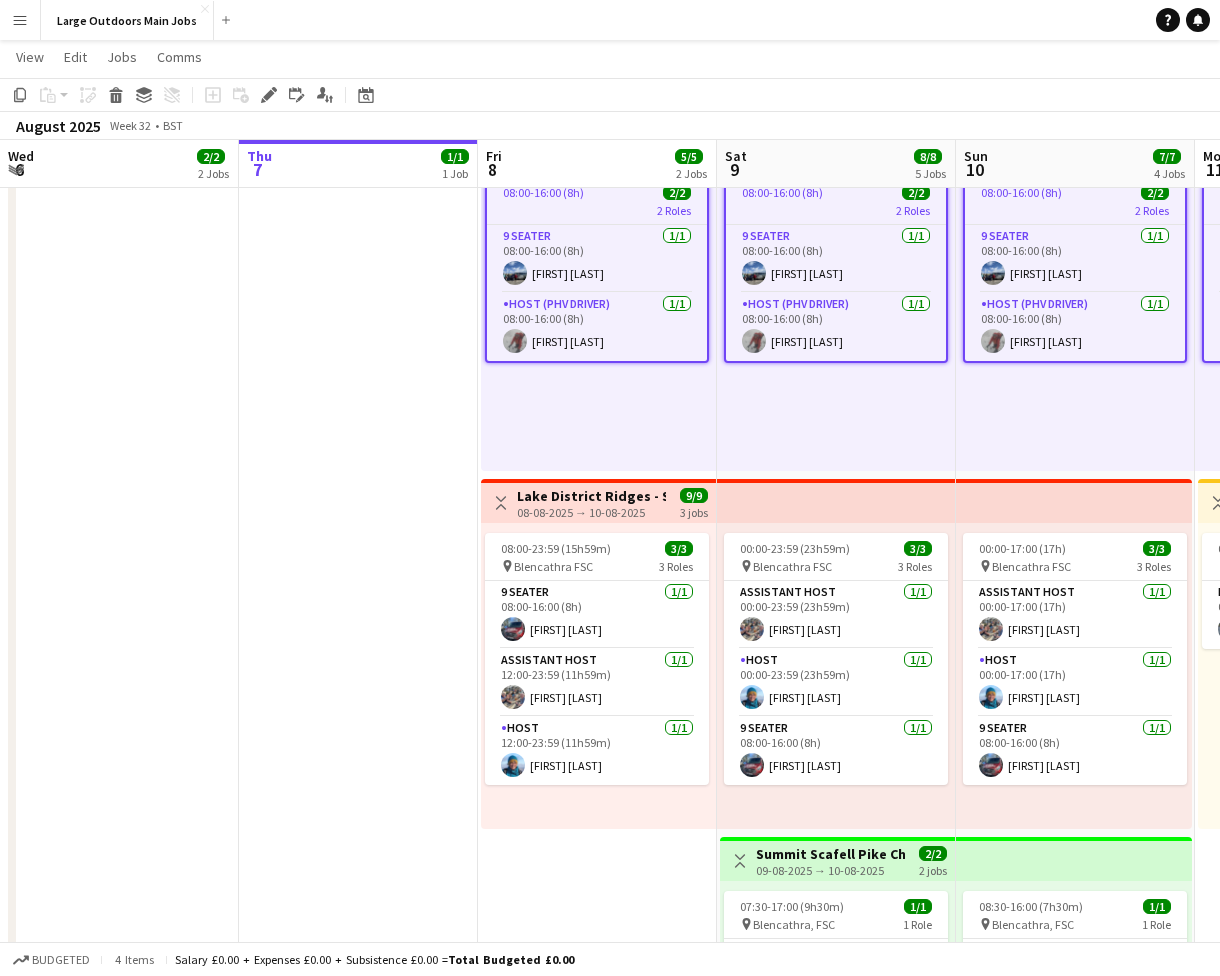 click on "Lake District Ridges - Striding Edge & Sharp Edge / Scafell Pike Challenge Weekend / Wild Swim - Lake District" at bounding box center (591, 496) 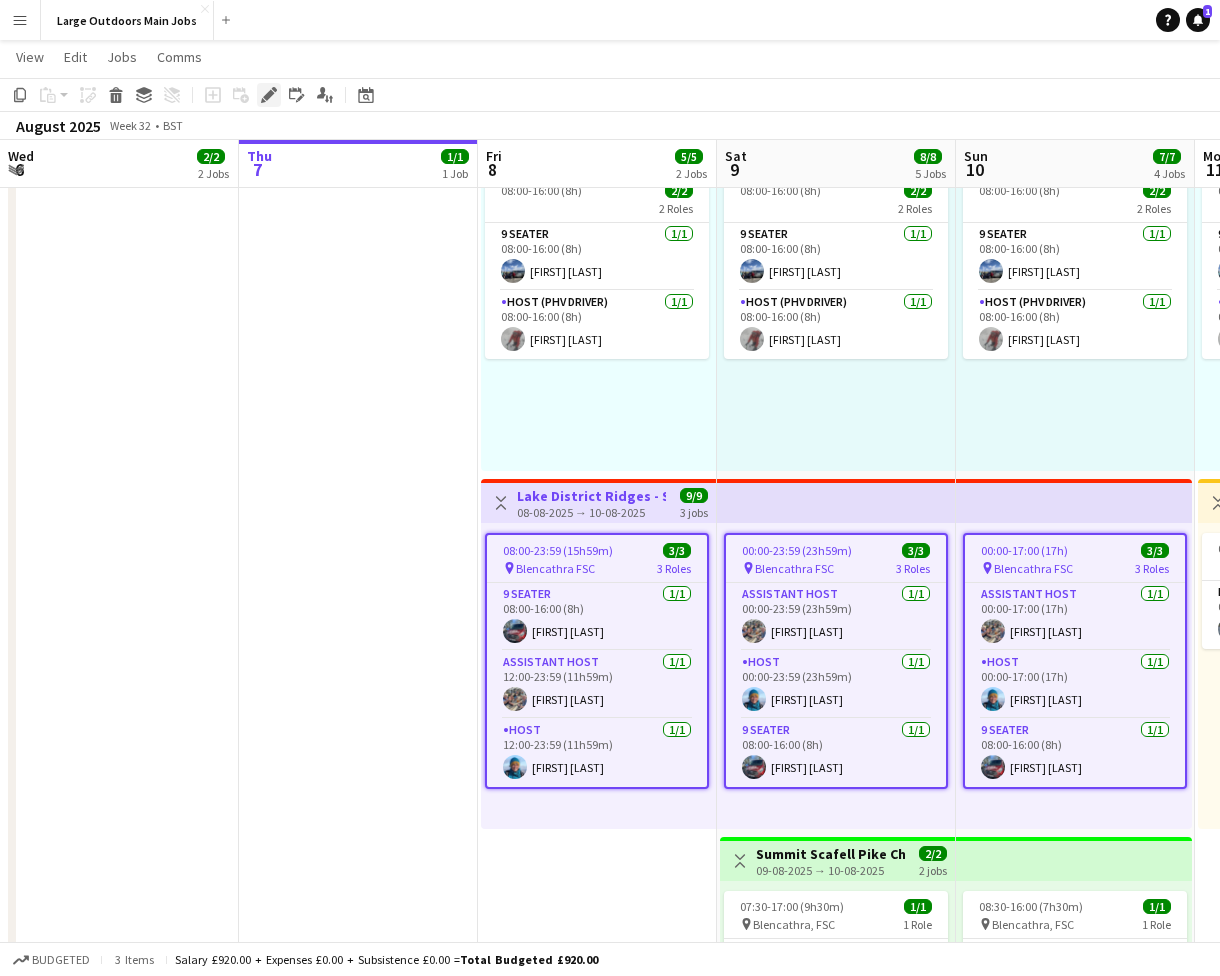click 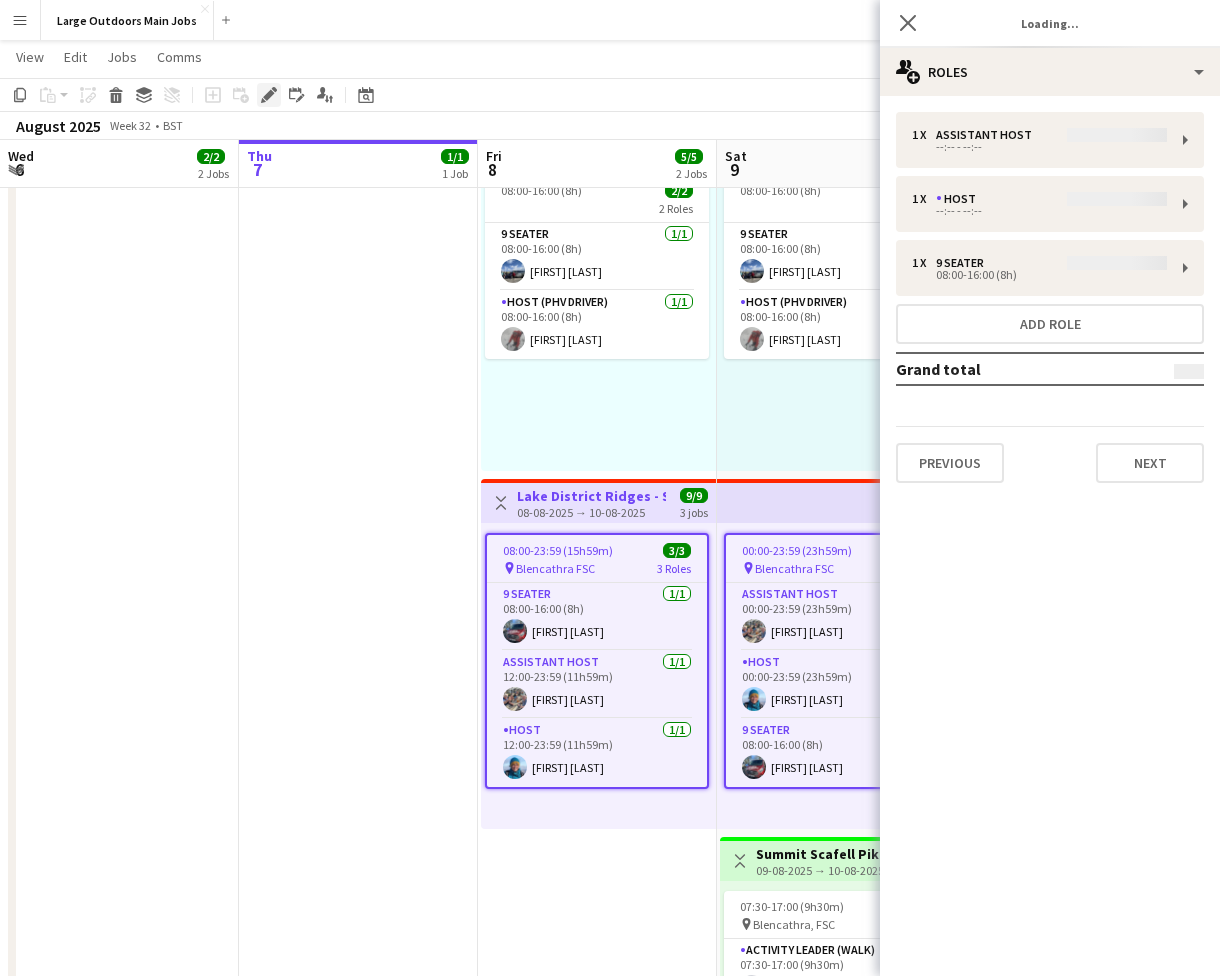 type on "**********" 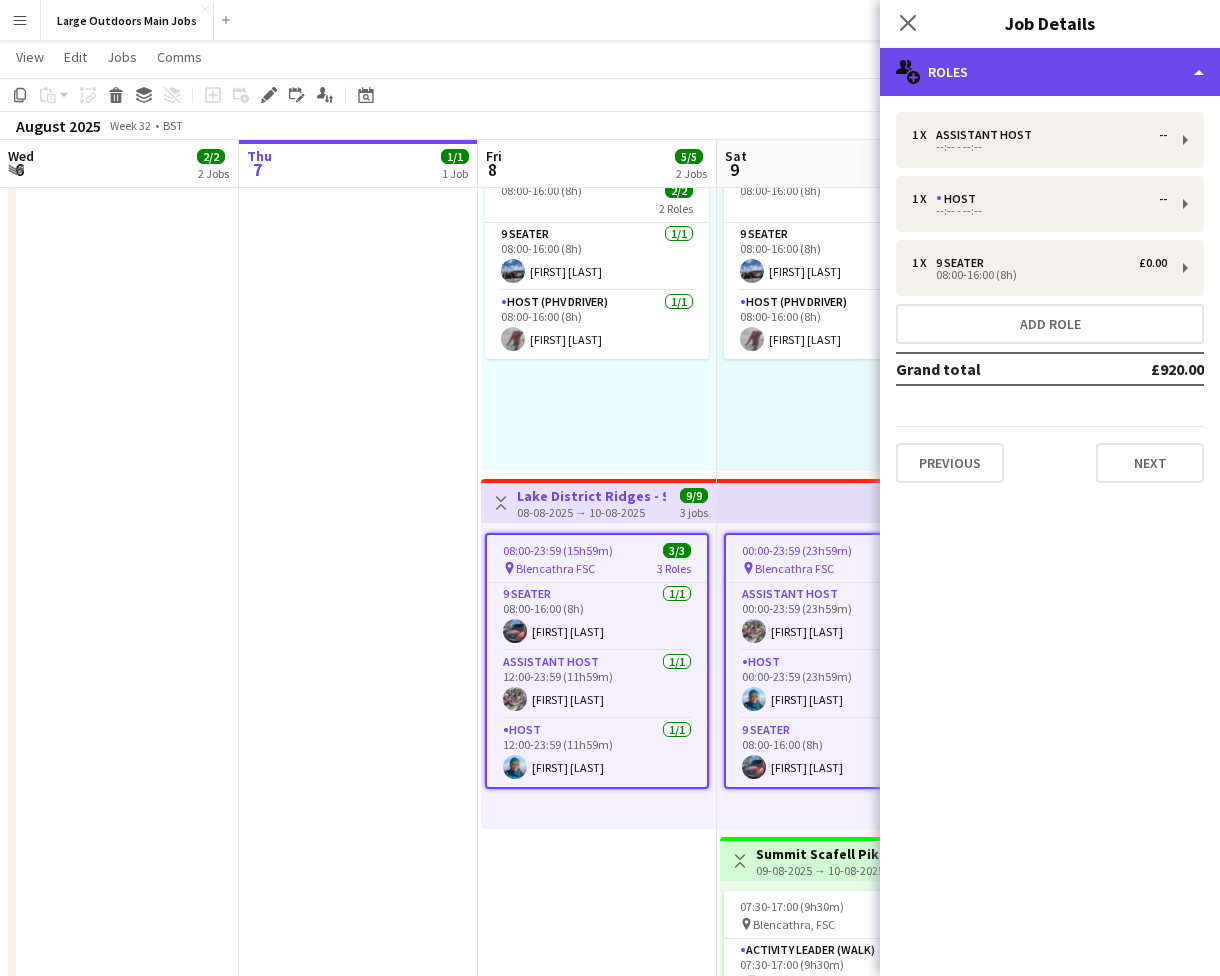 click on "multiple-users-add
Roles" 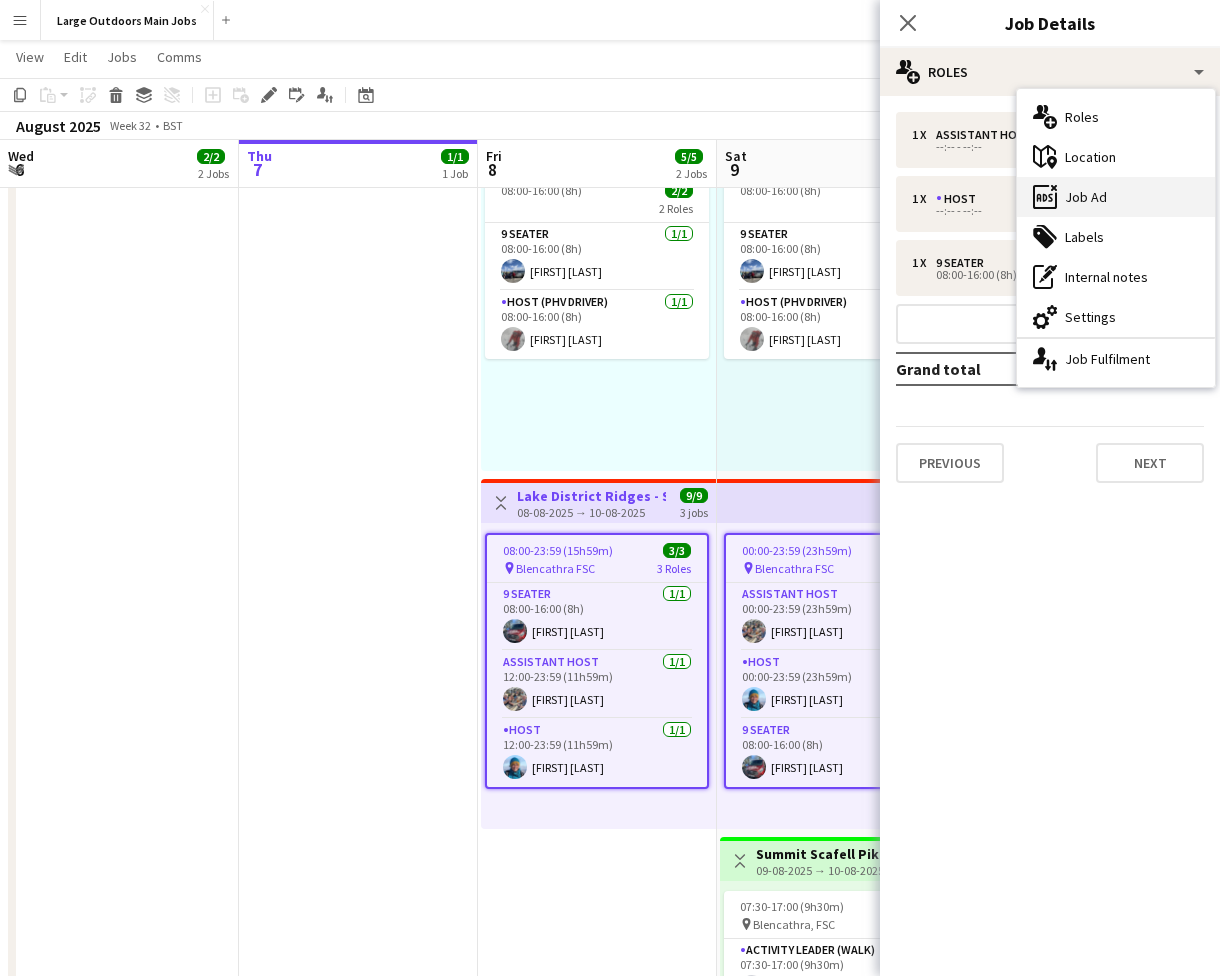 click on "ads-window
Job Ad" at bounding box center (1116, 197) 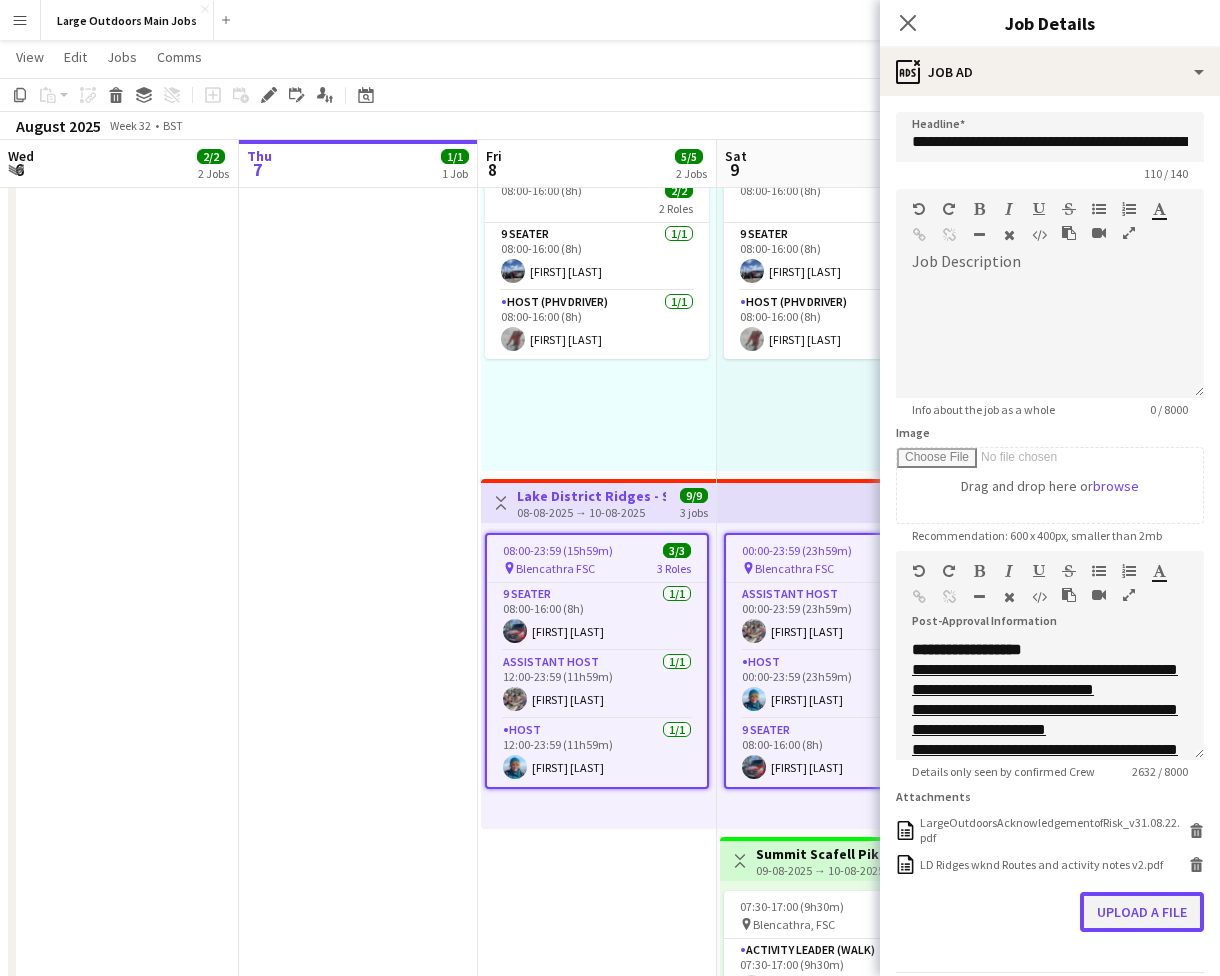 click on "Upload a file" at bounding box center (1142, 912) 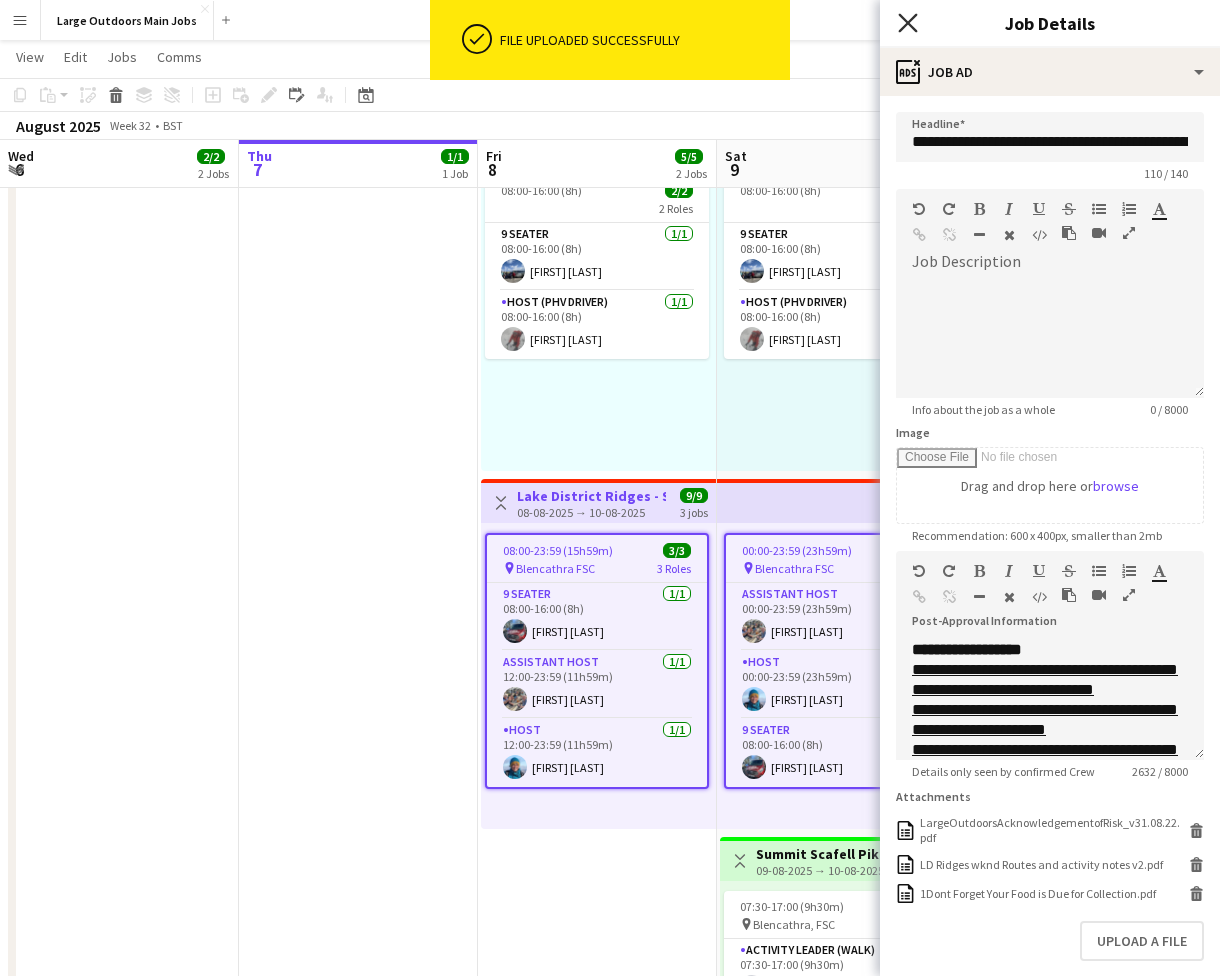 click 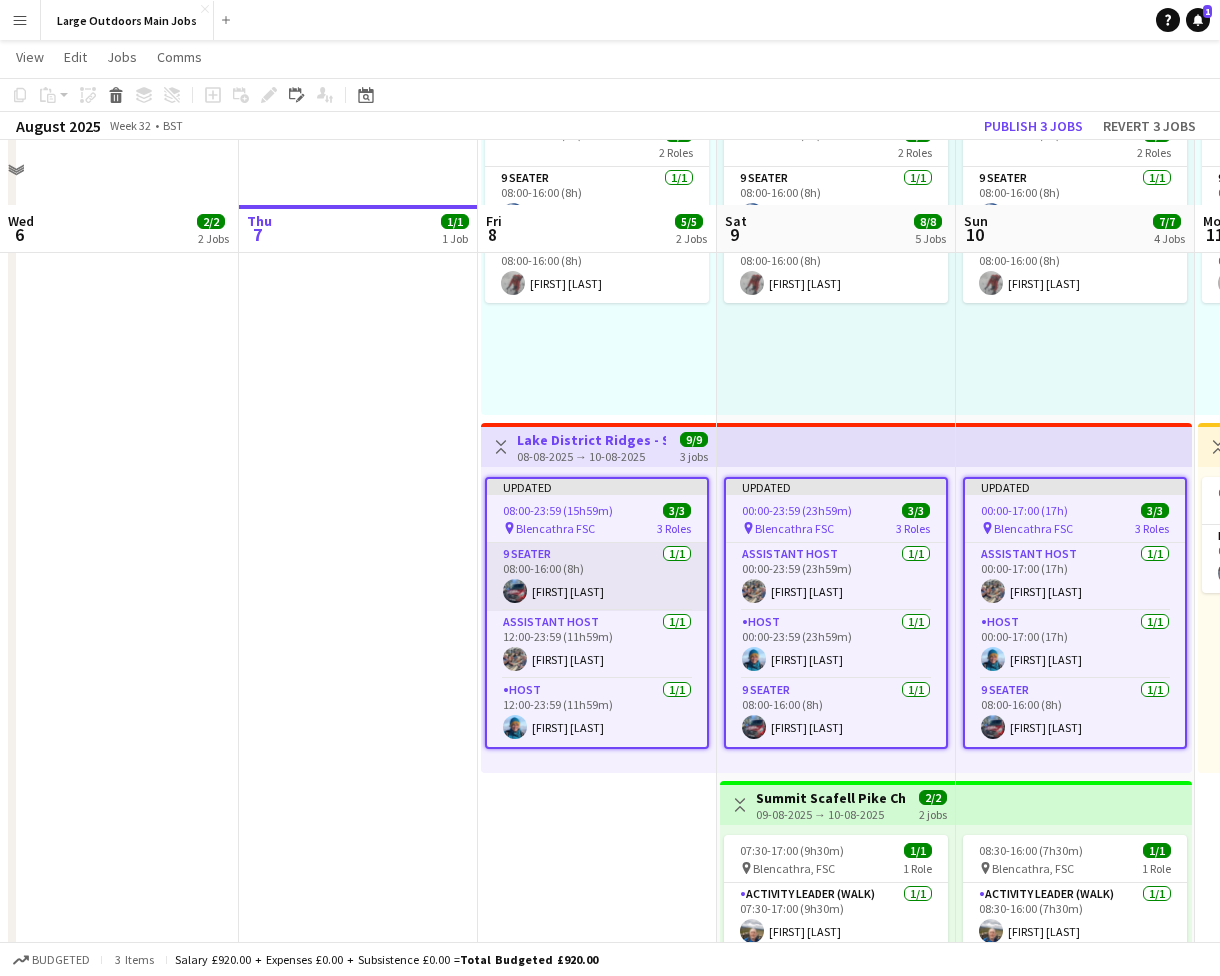 scroll, scrollTop: 503, scrollLeft: 0, axis: vertical 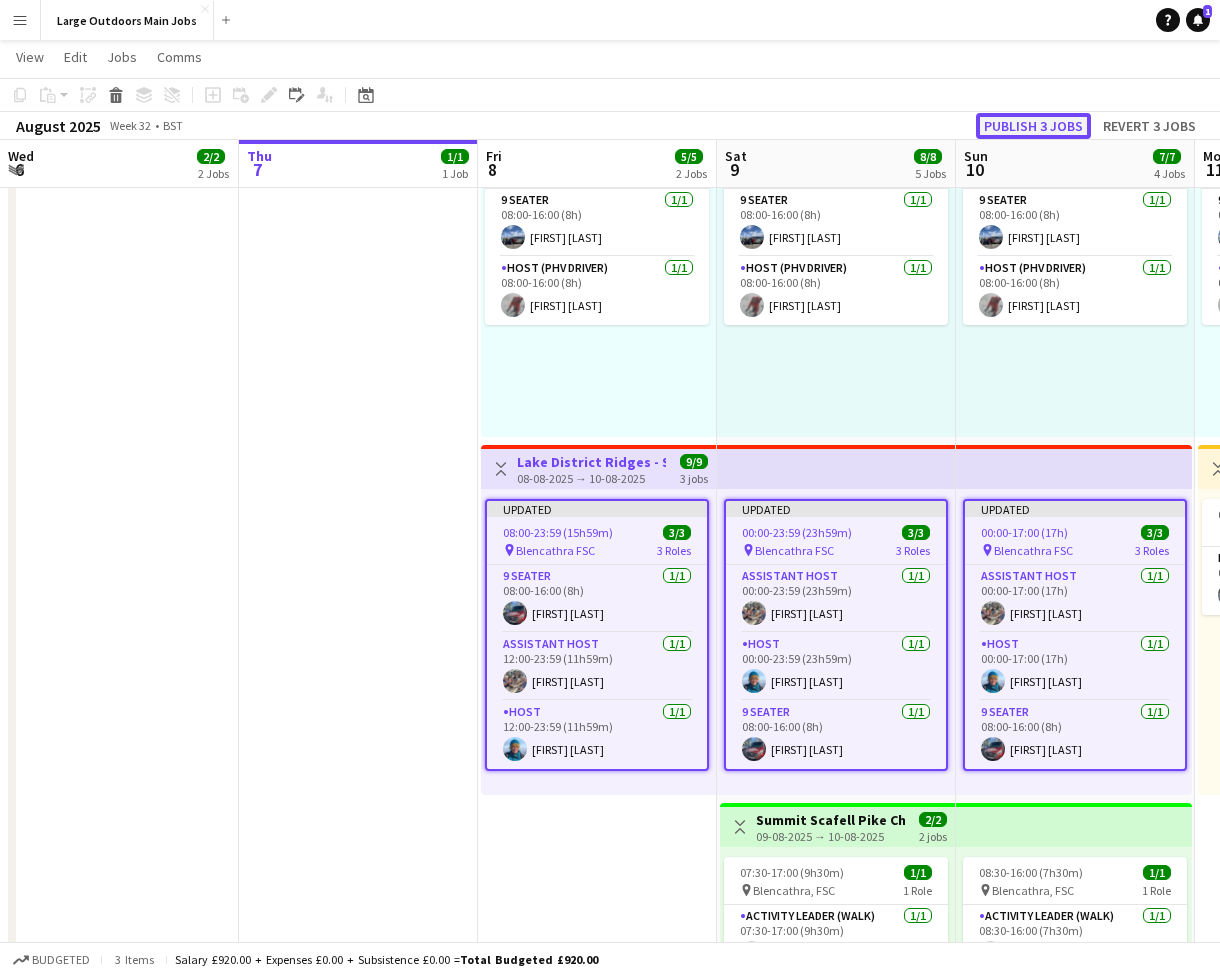 click on "Publish 3 jobs" 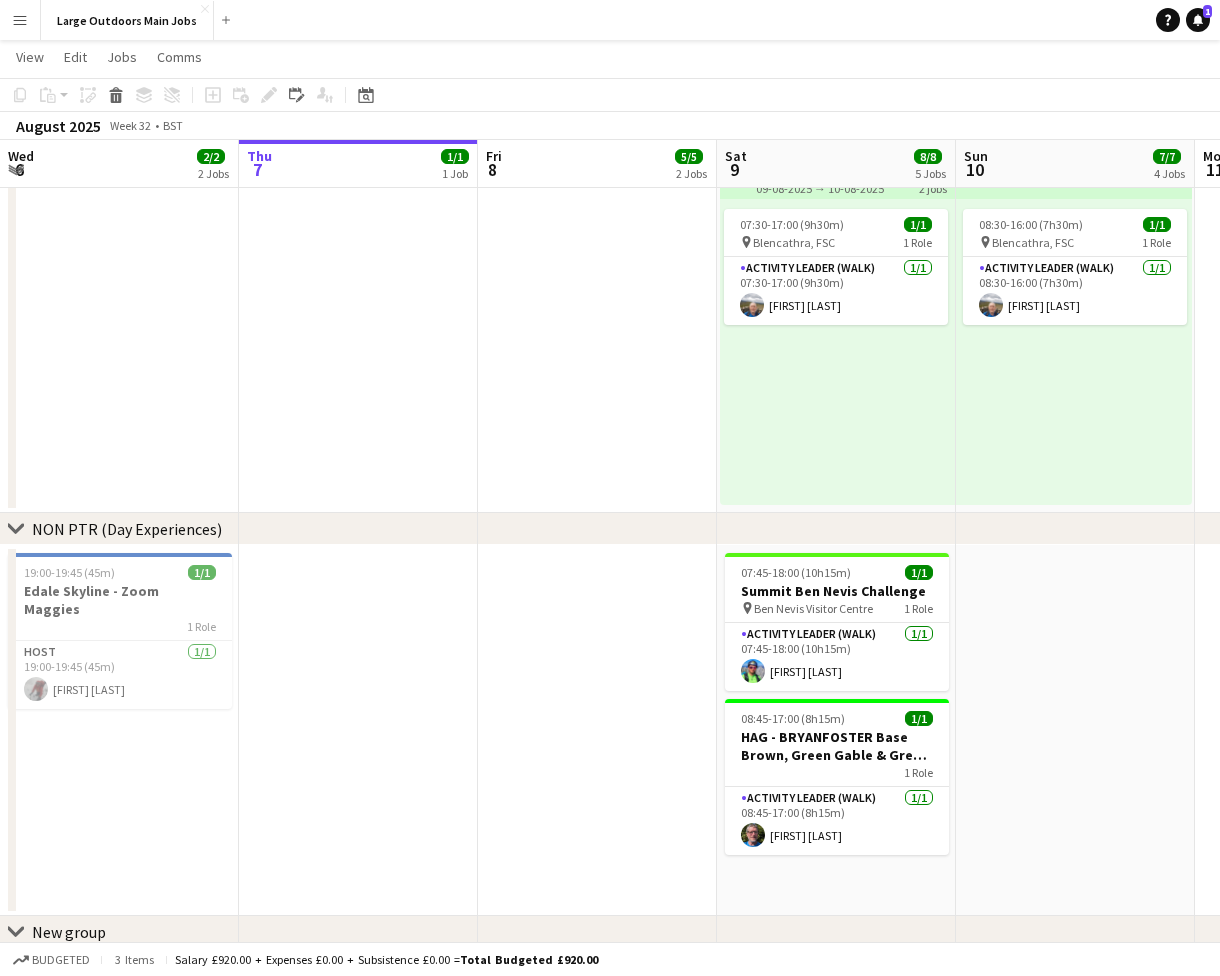 scroll, scrollTop: 1217, scrollLeft: 0, axis: vertical 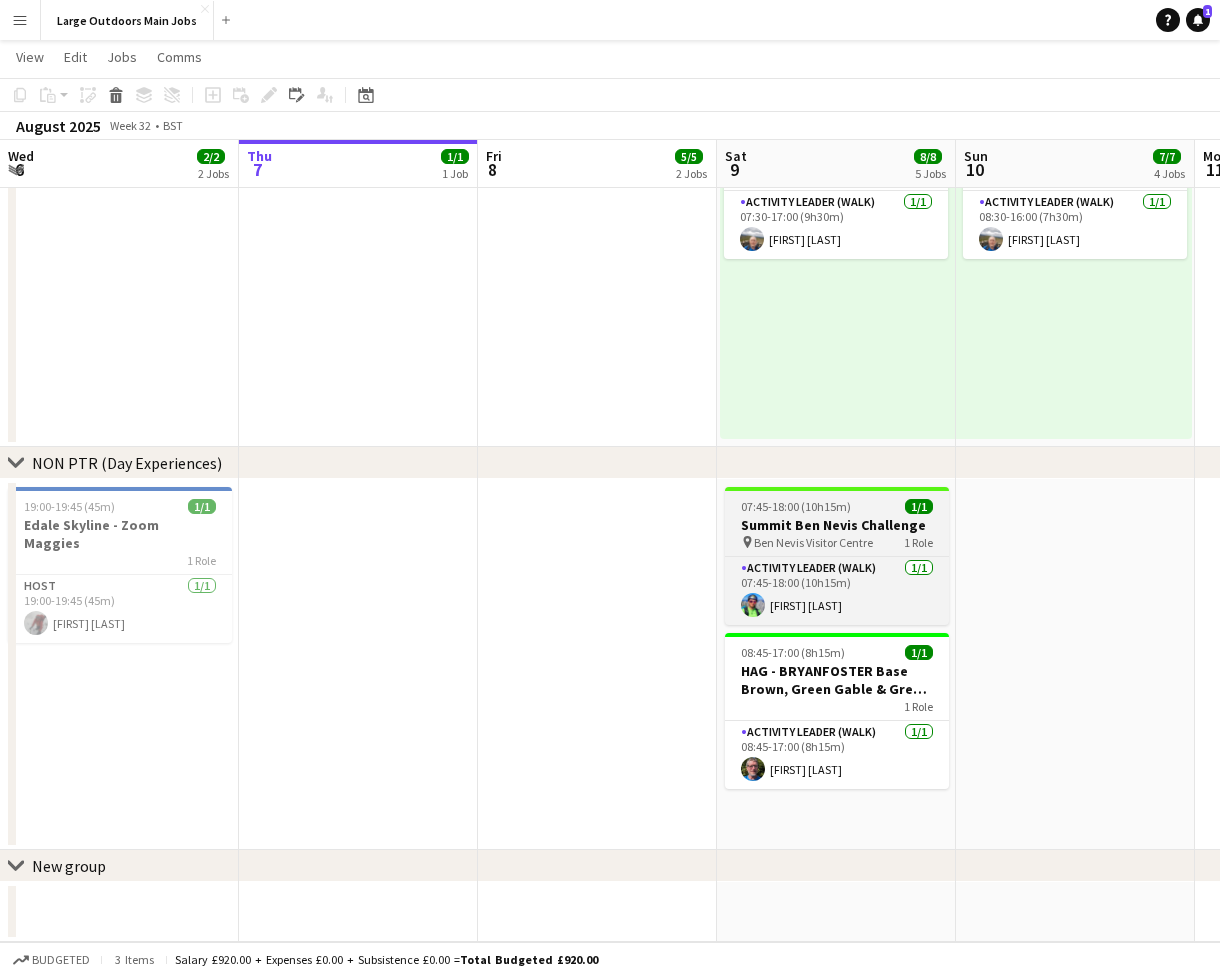 click on "07:45-18:00 (10h15m)" at bounding box center (796, 506) 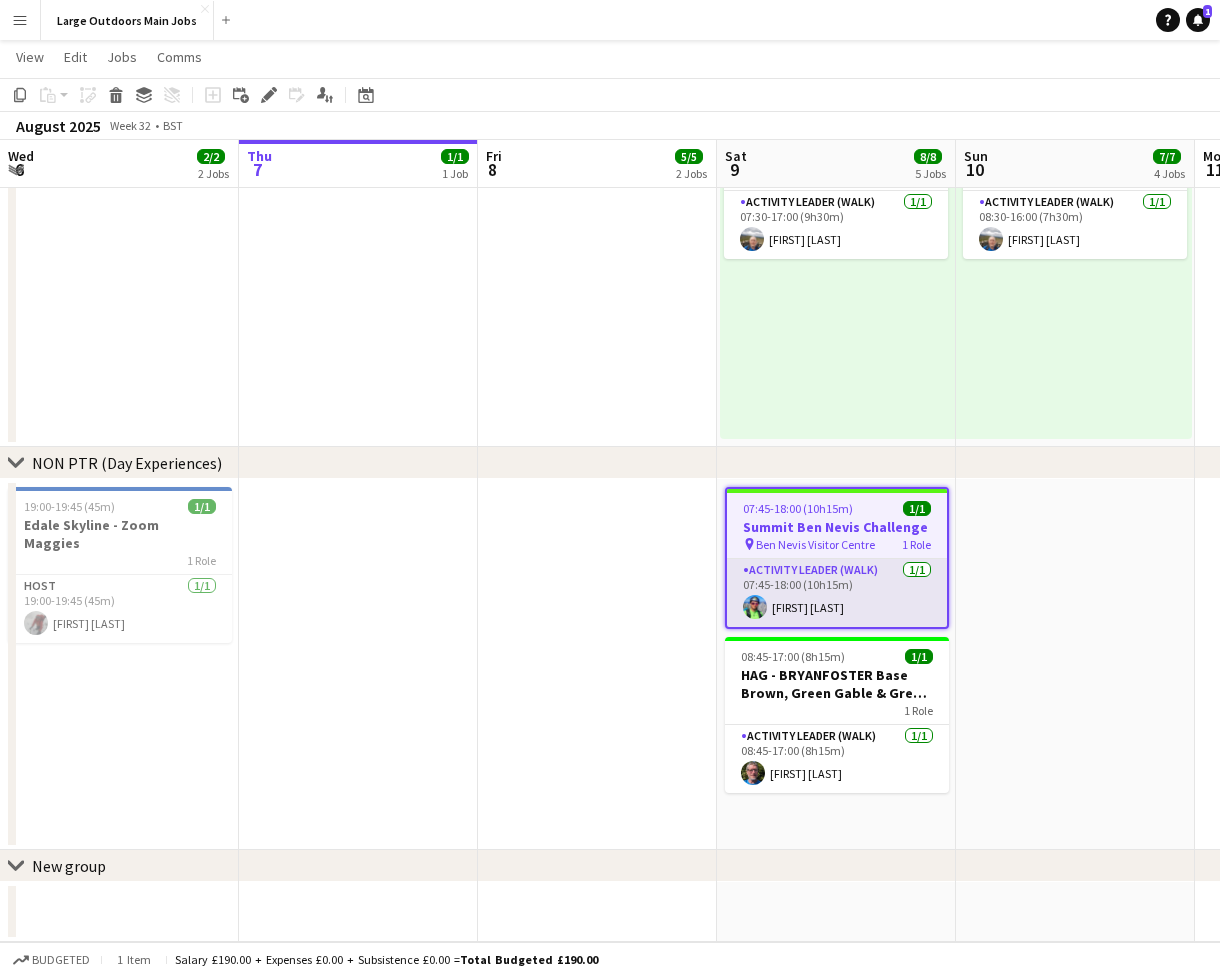 click on "Activity Leader (Walk)   1/1   07:45-18:00 (10h15m)
[FIRST] [LAST]" at bounding box center [837, 593] 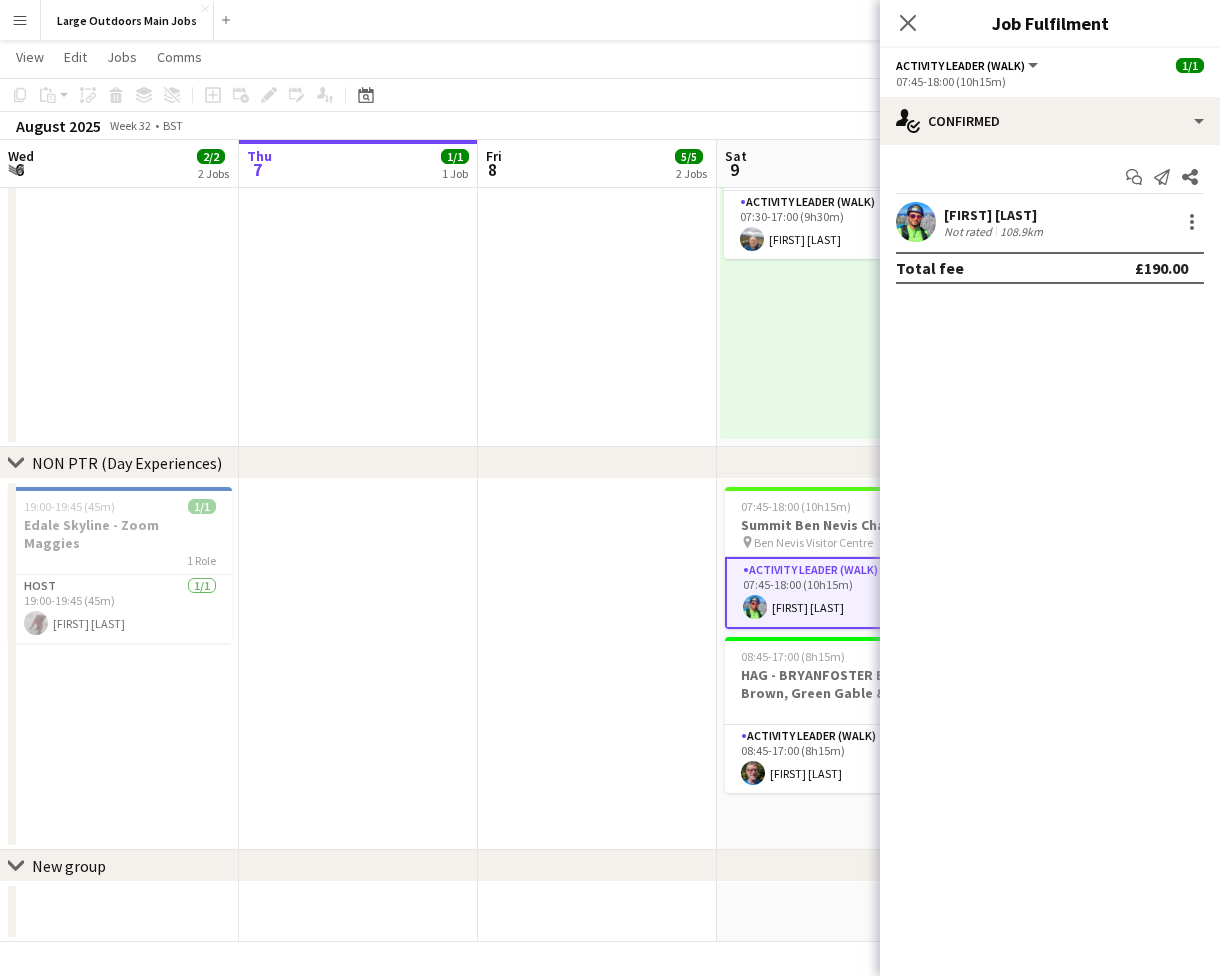 click on "[FIRST] [LAST]" at bounding box center [995, 215] 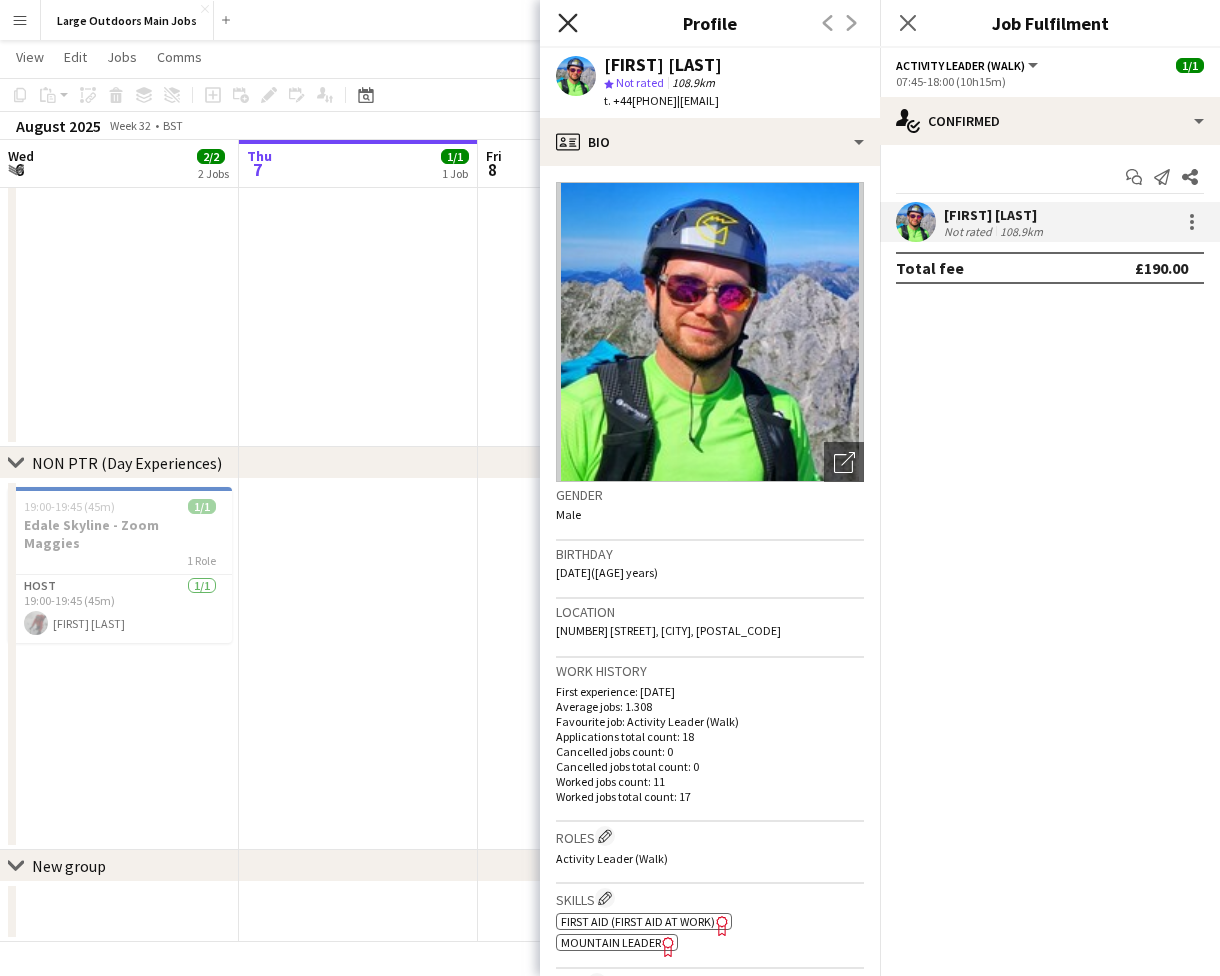 click on "Close pop-in" 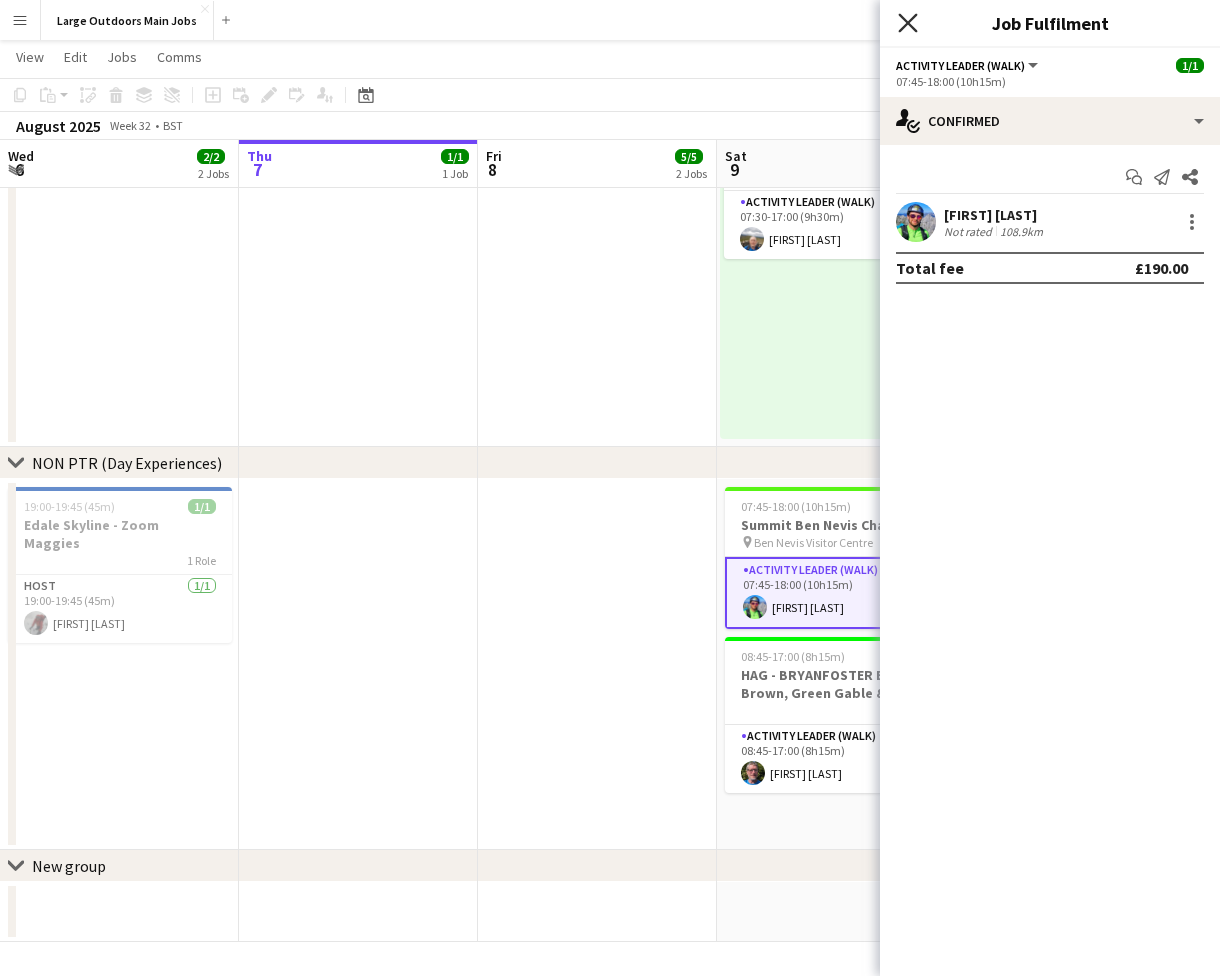 click 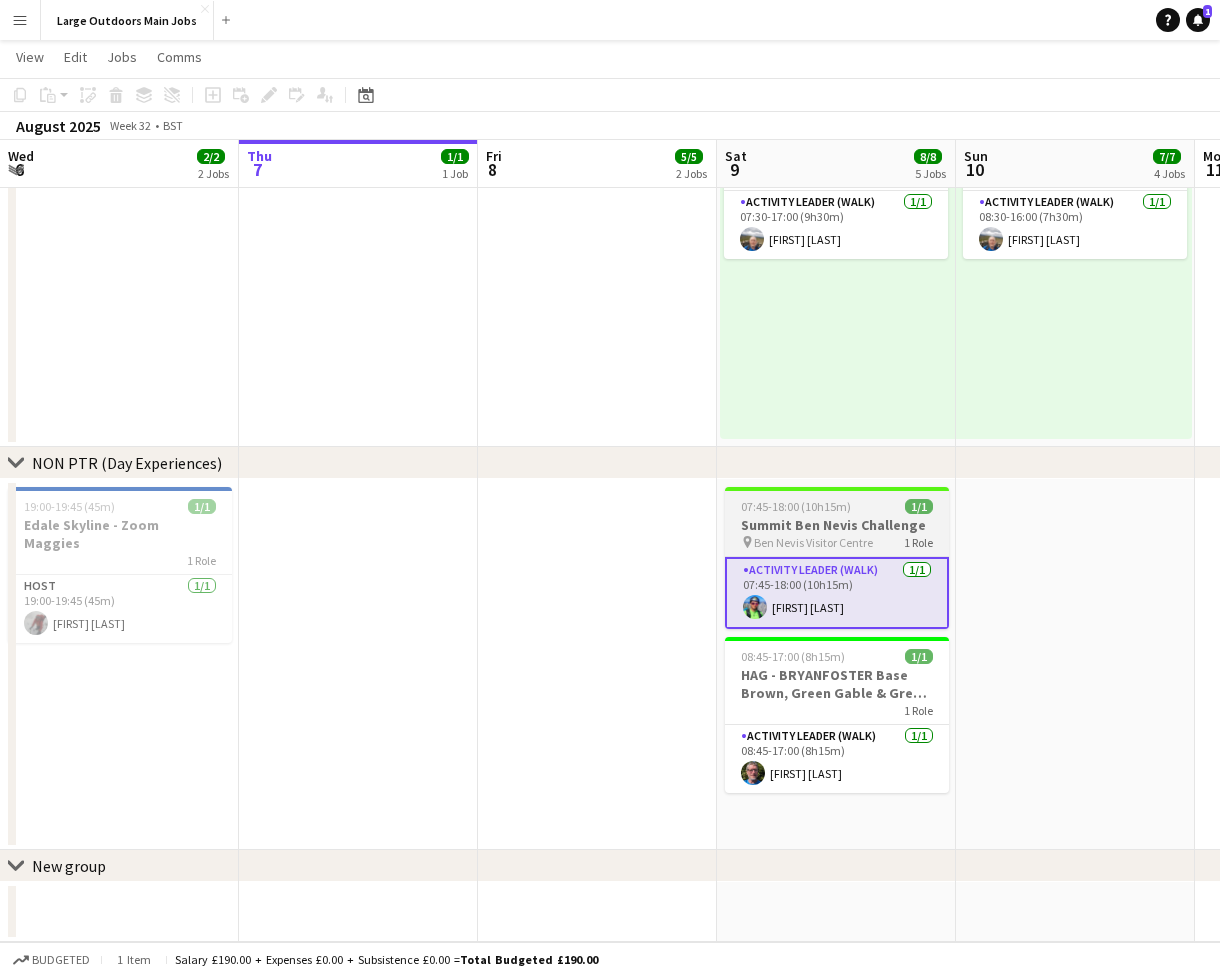 click on "Summit Ben Nevis Challenge" at bounding box center (837, 525) 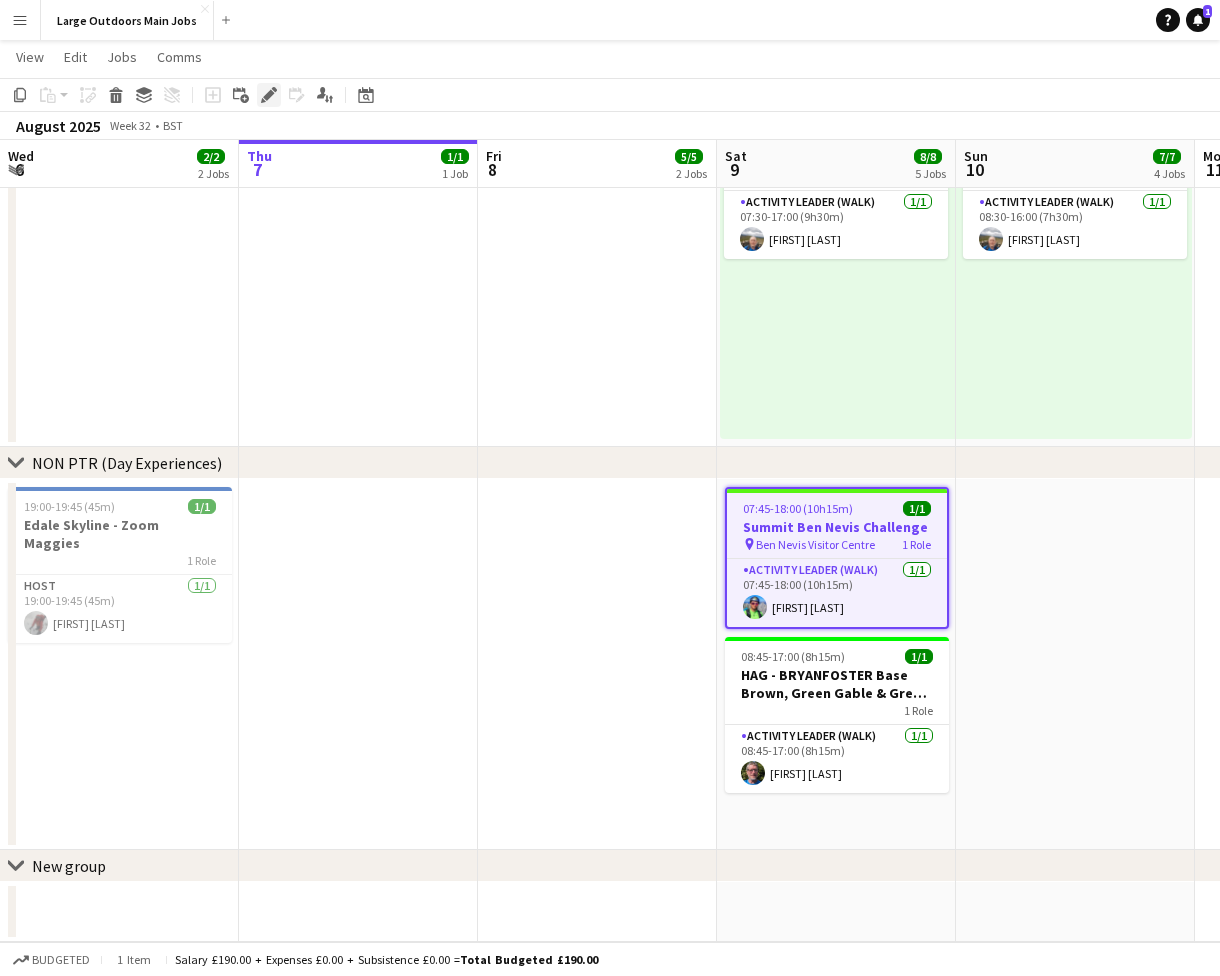 click on "Edit" 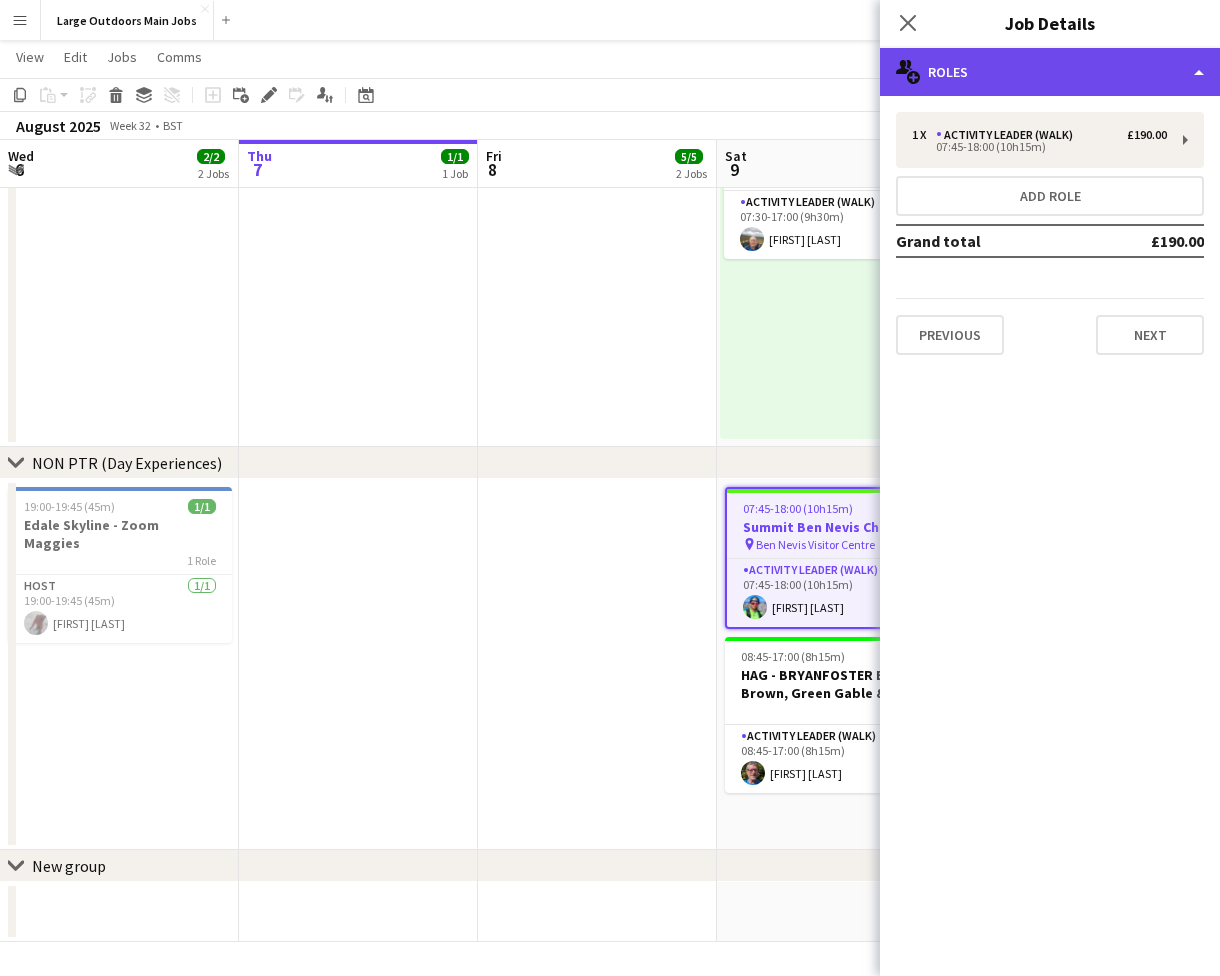 click on "multiple-users-add
Roles" 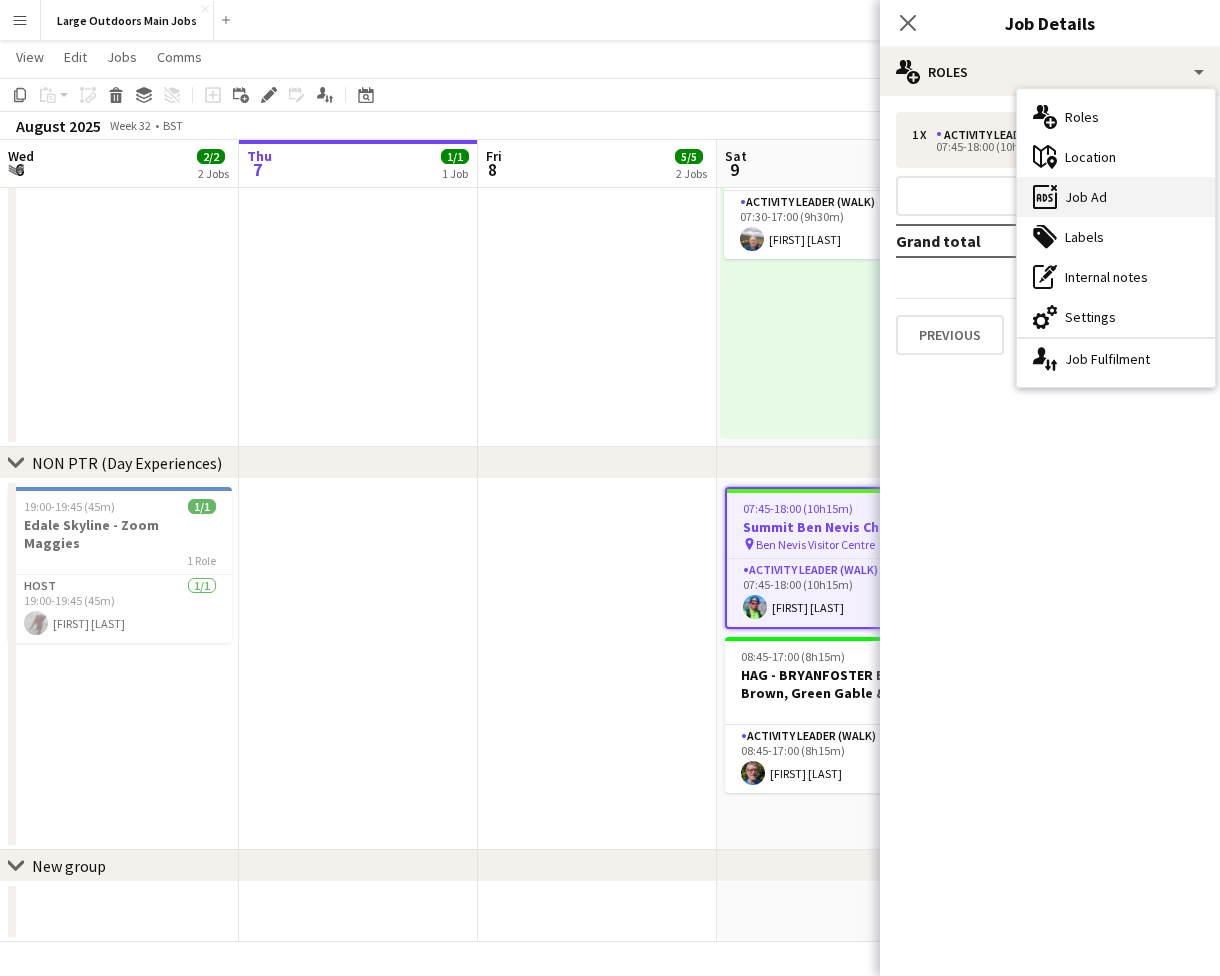 click on "ads-window
Job Ad" at bounding box center [1116, 197] 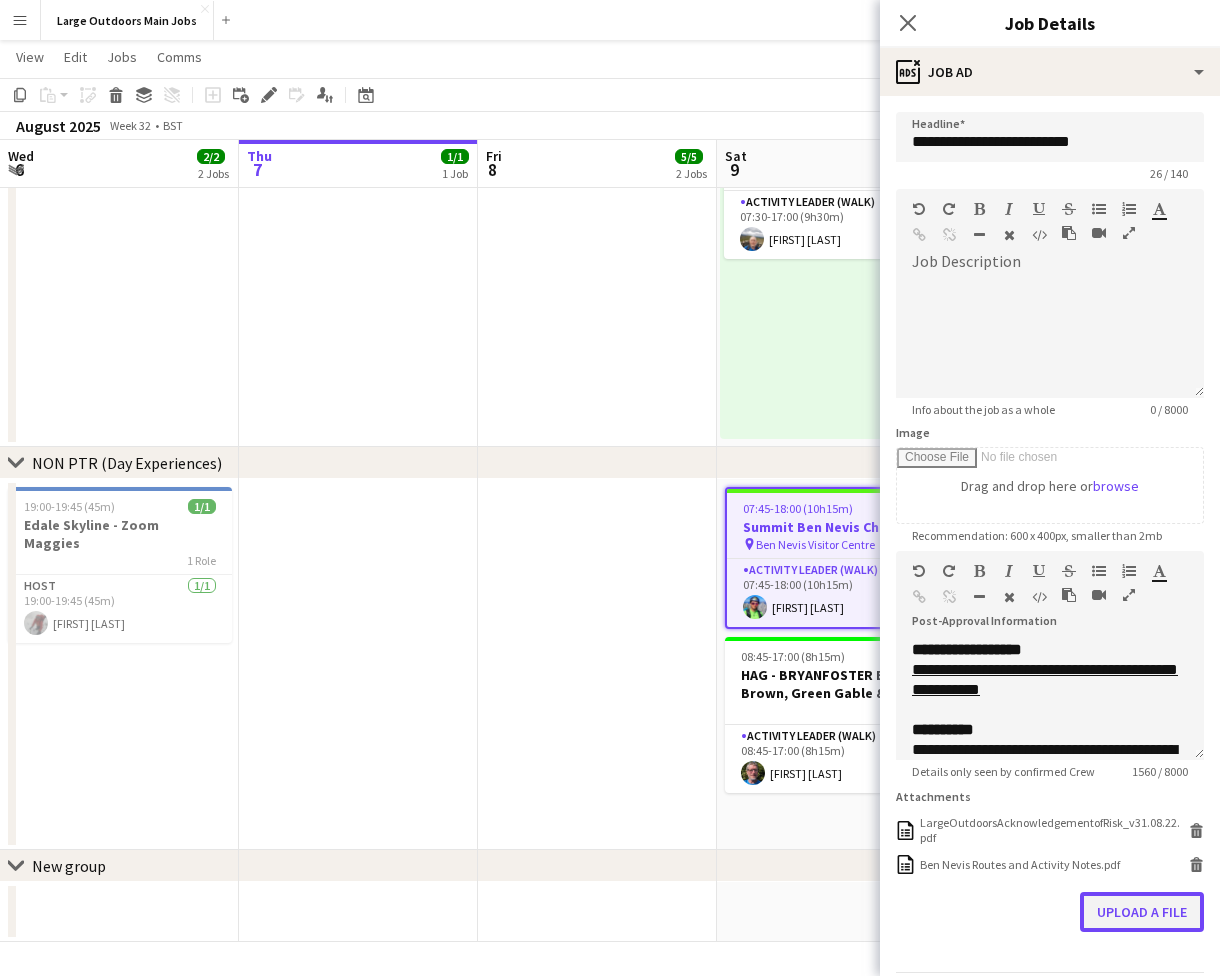 click on "Upload a file" at bounding box center [1142, 912] 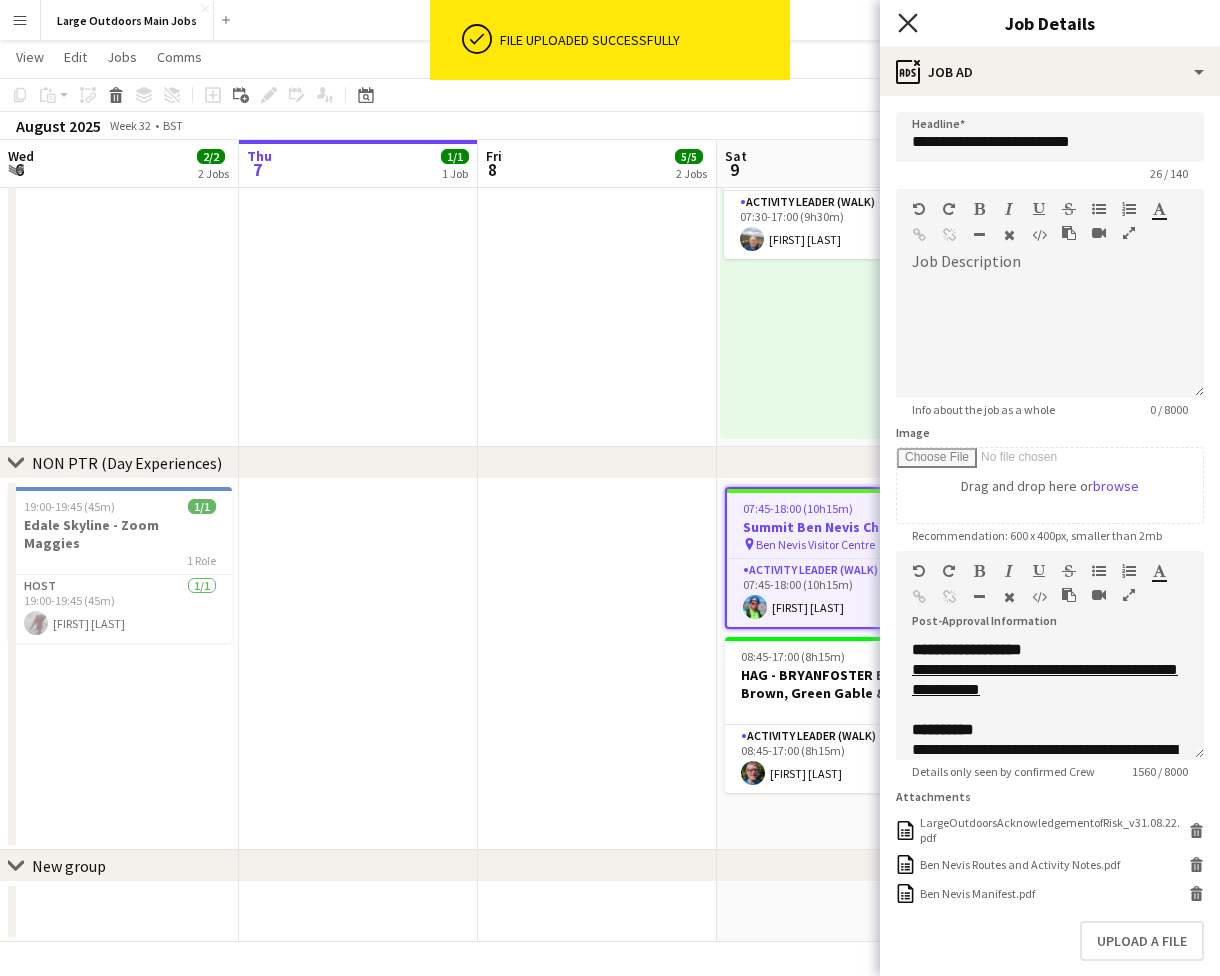 click 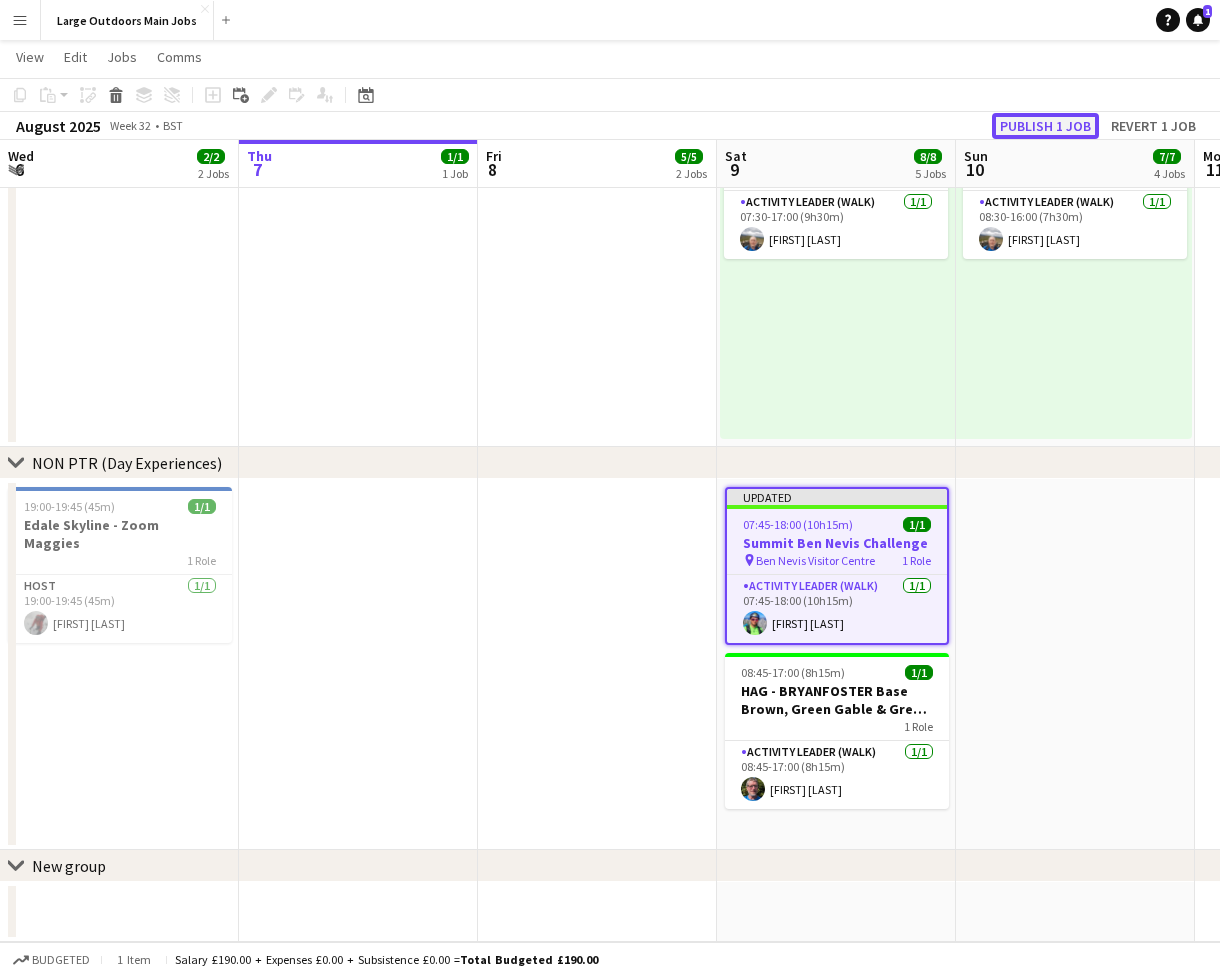 click on "Publish 1 job" 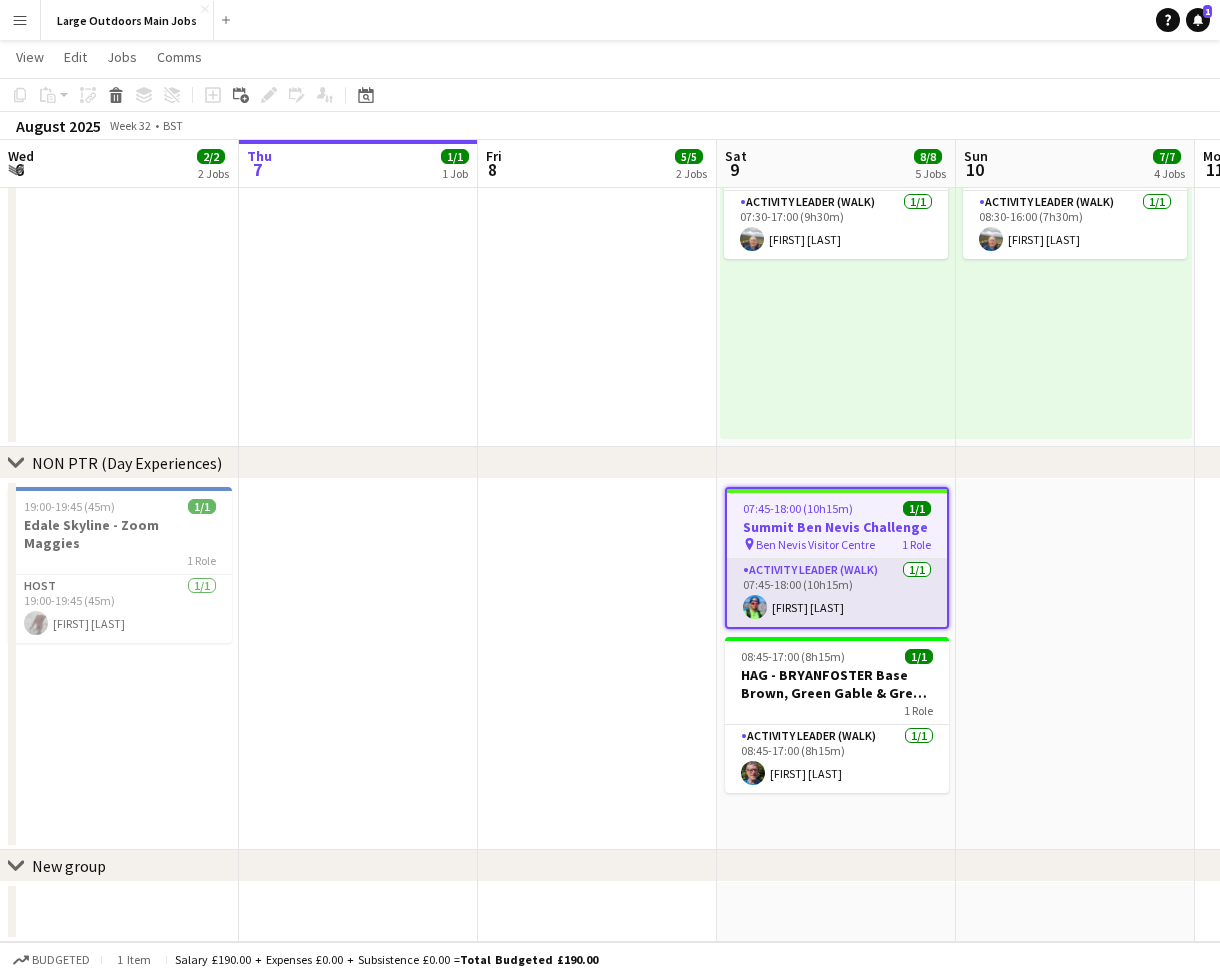 click on "Activity Leader (Walk)   1/1   07:45-18:00 (10h15m)
[FIRST] [LAST]" at bounding box center [837, 593] 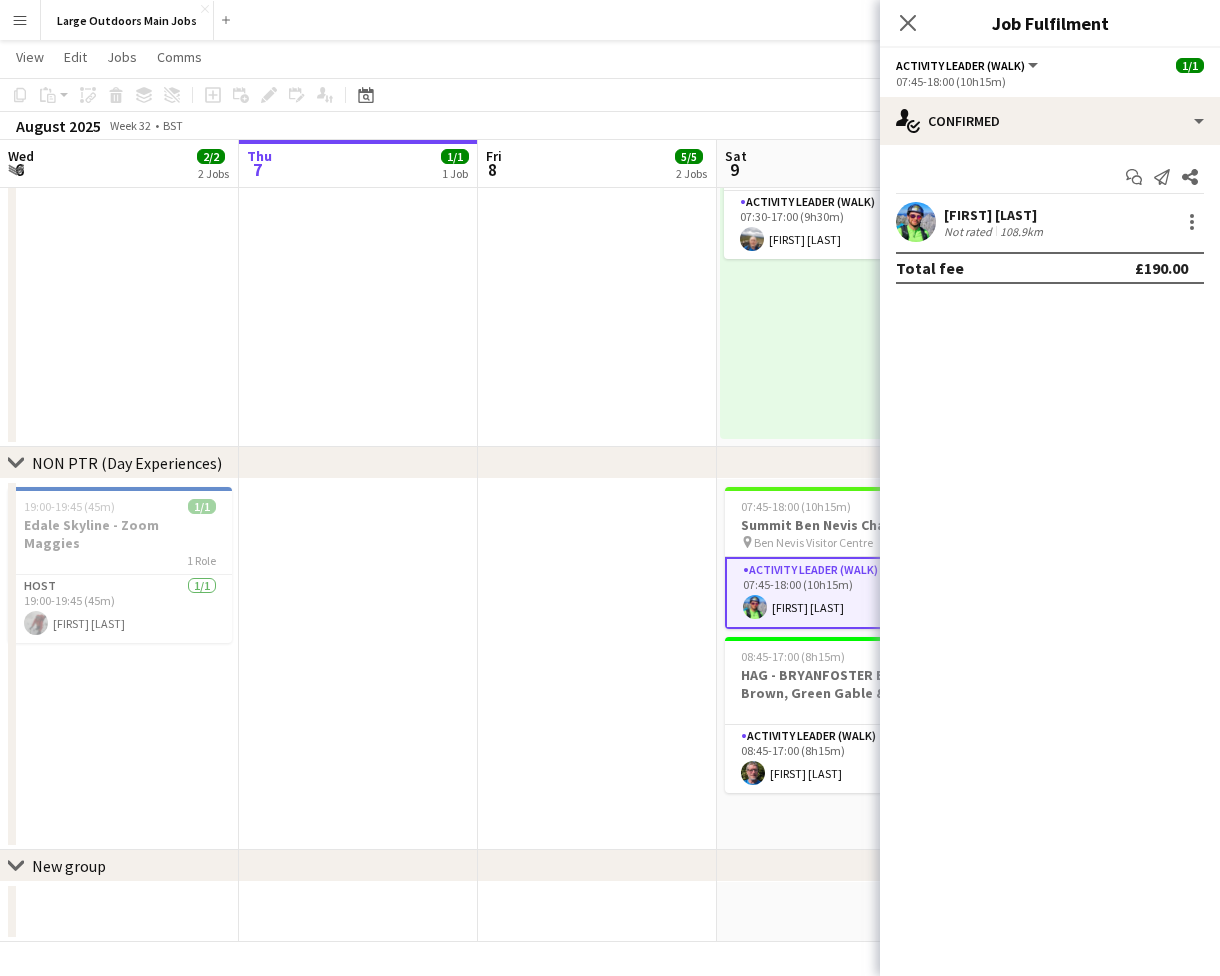 click on "[FIRST] [LAST]" at bounding box center [995, 215] 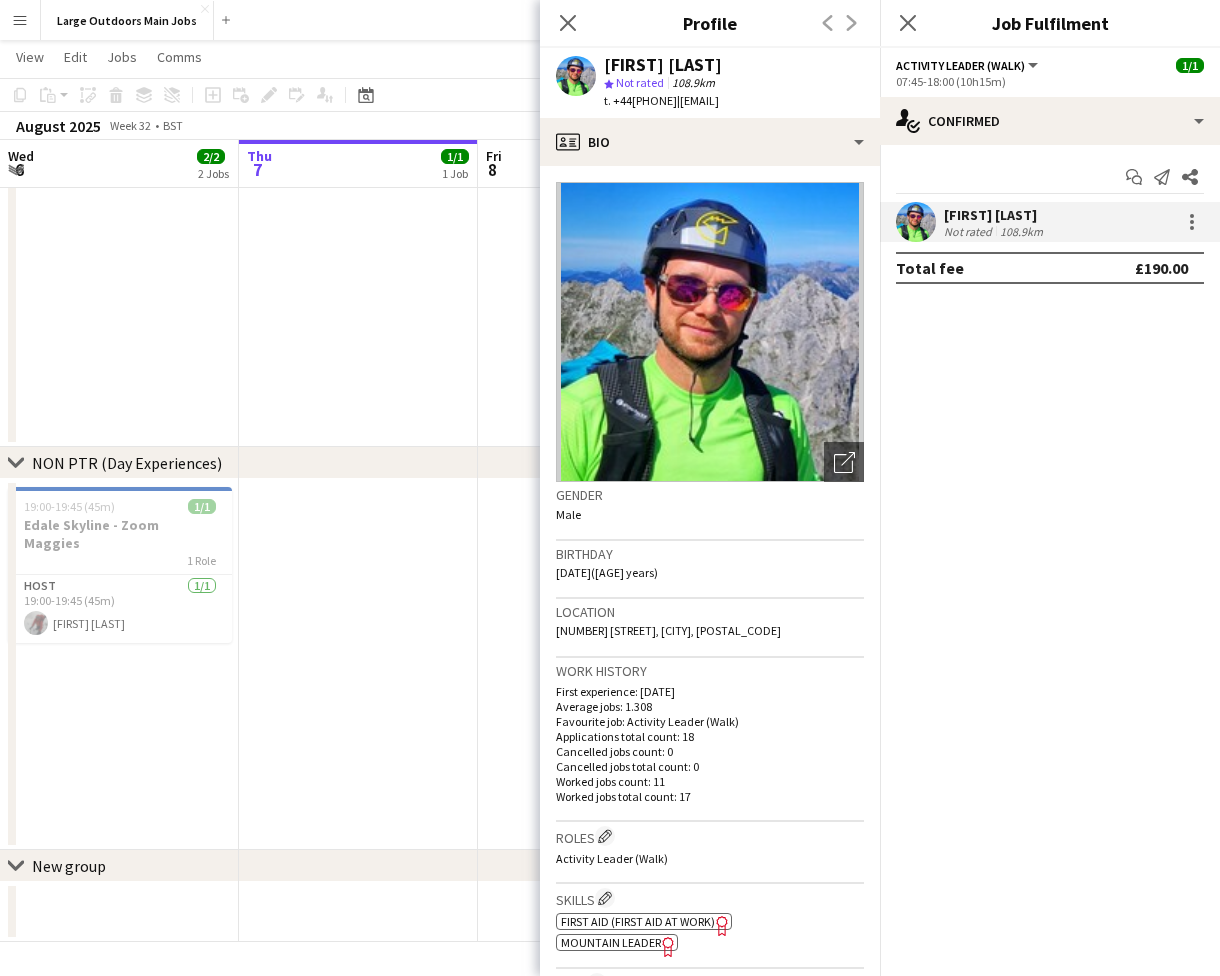 drag, startPoint x: 688, startPoint y: 102, endPoint x: 631, endPoint y: 101, distance: 57.00877 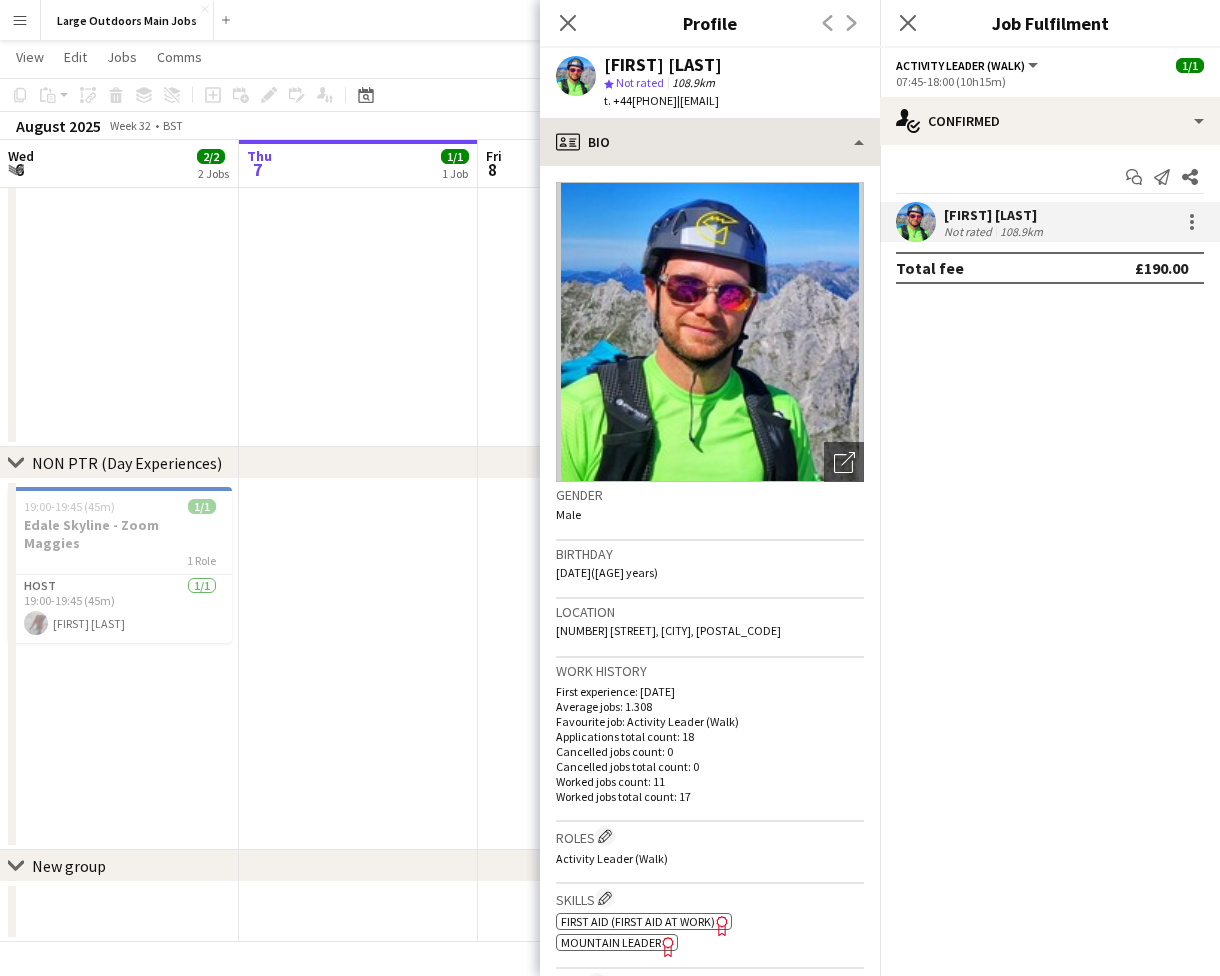copy on "759235735" 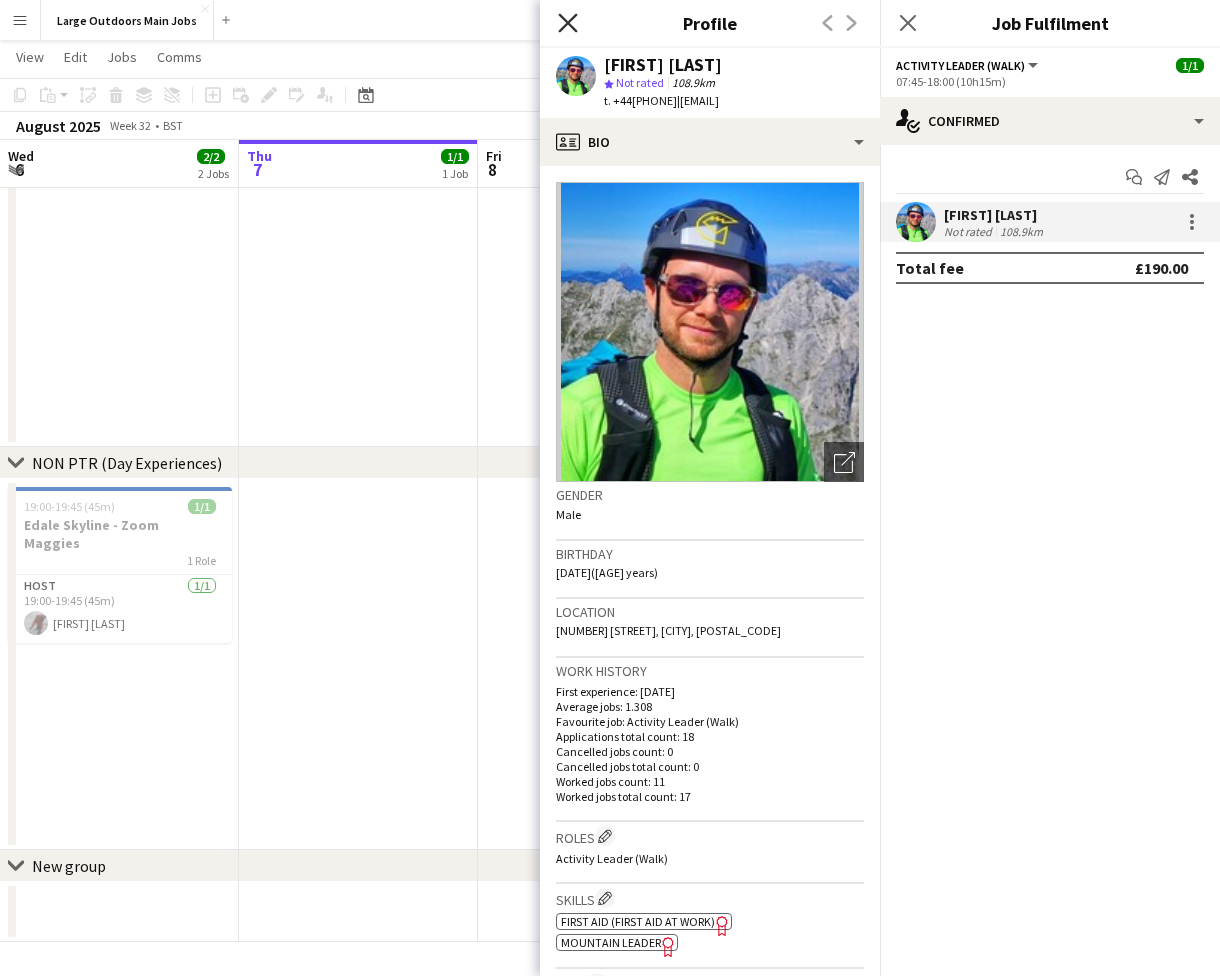 click on "Close pop-in" 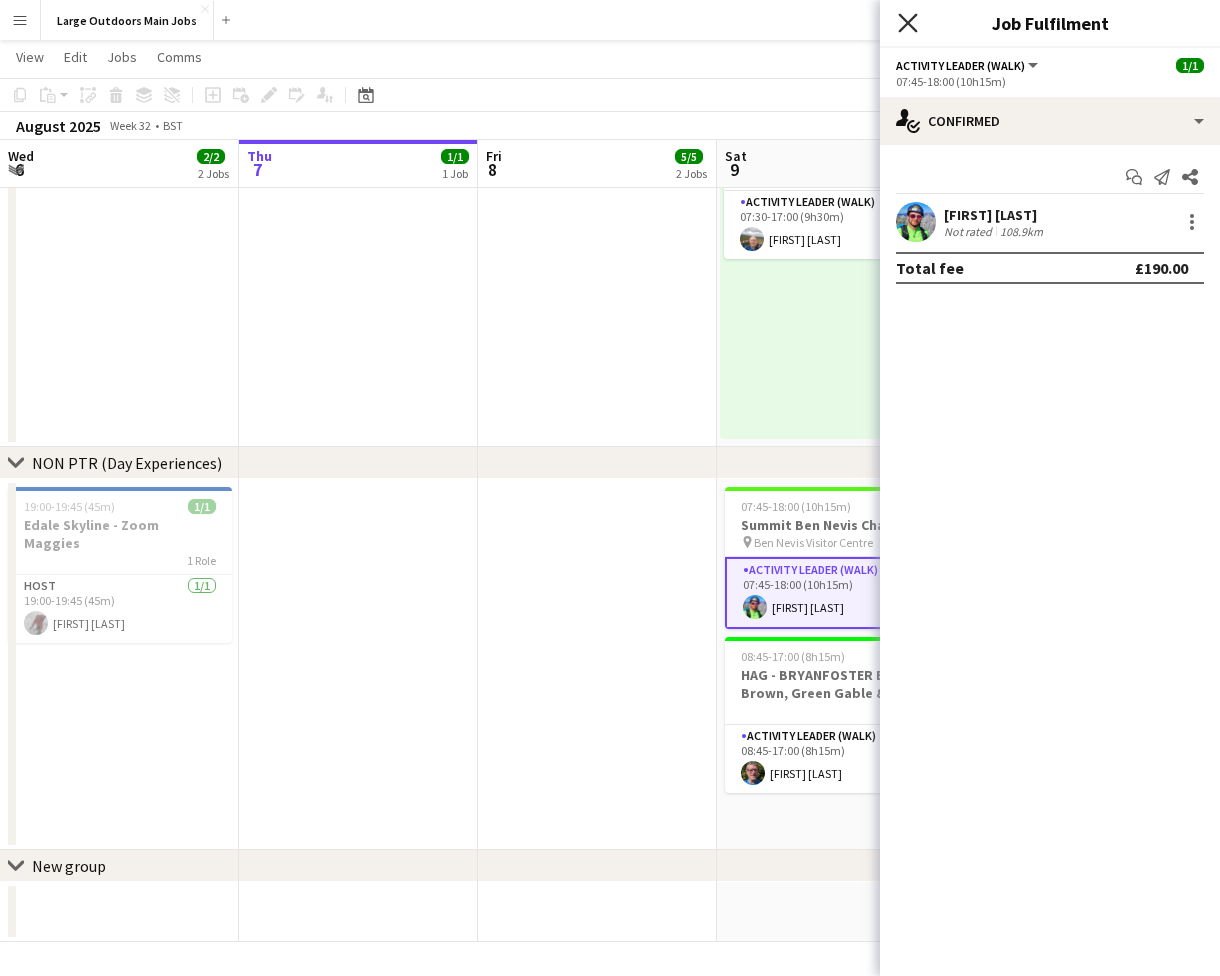 click on "Close pop-in" 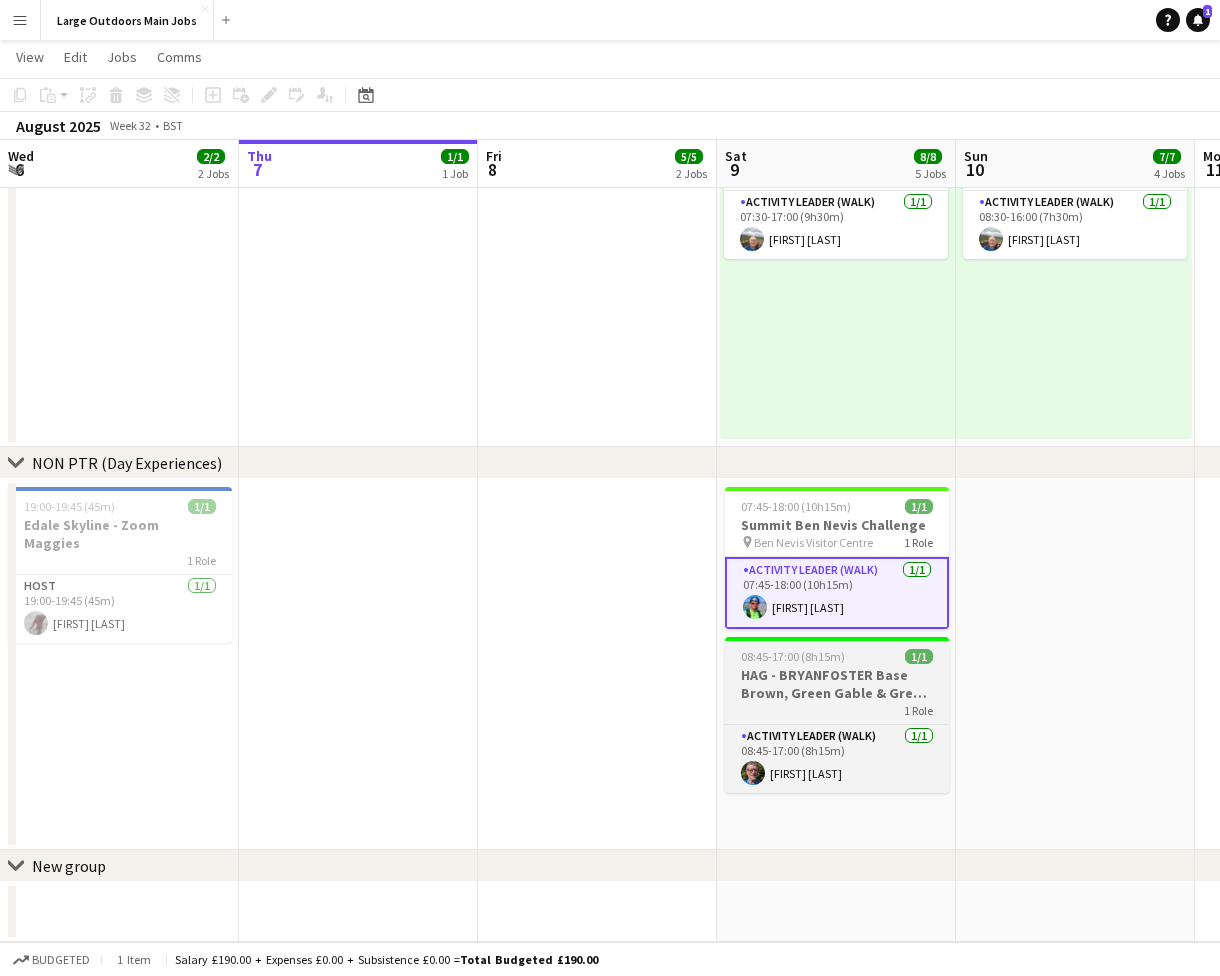 click on "HAG - BRYANFOSTER Base Brown, Green Gable & Great Gable" at bounding box center [837, 684] 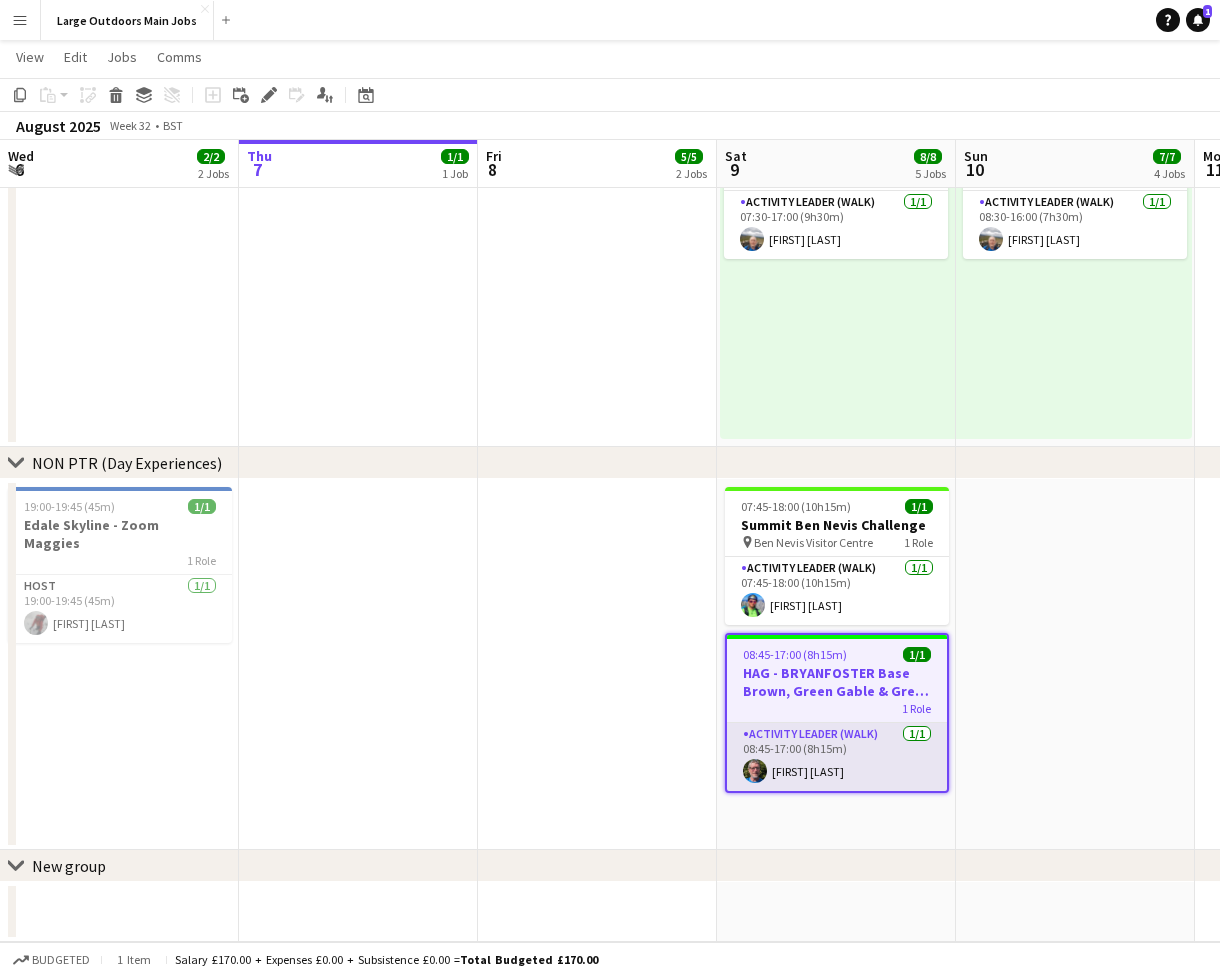 click on "Activity Leader (Walk)   1/1   08:45-17:00 (8h15m)
[FIRST] [LAST]" at bounding box center (837, 757) 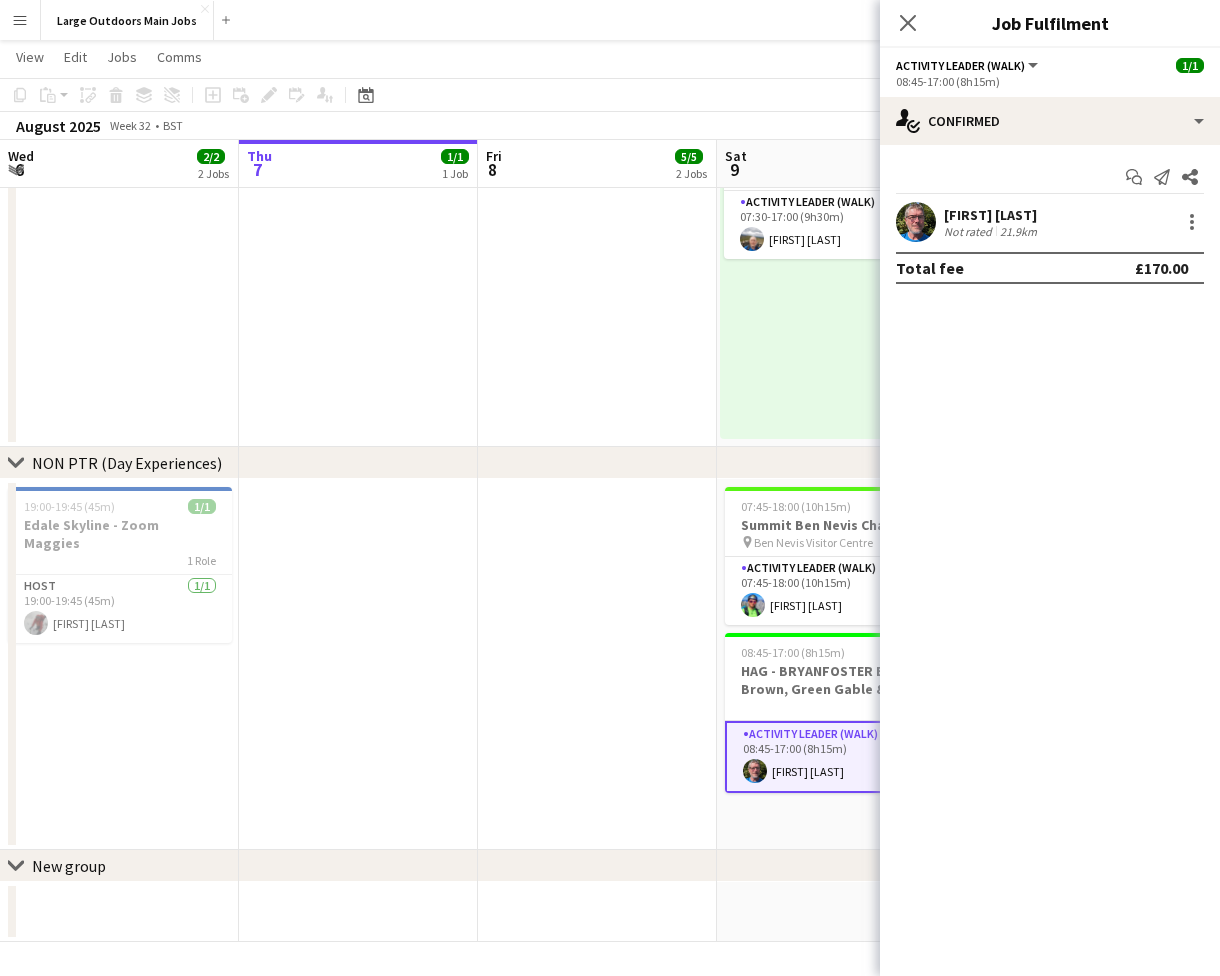 click on "[FIRST] [LAST]" at bounding box center (992, 215) 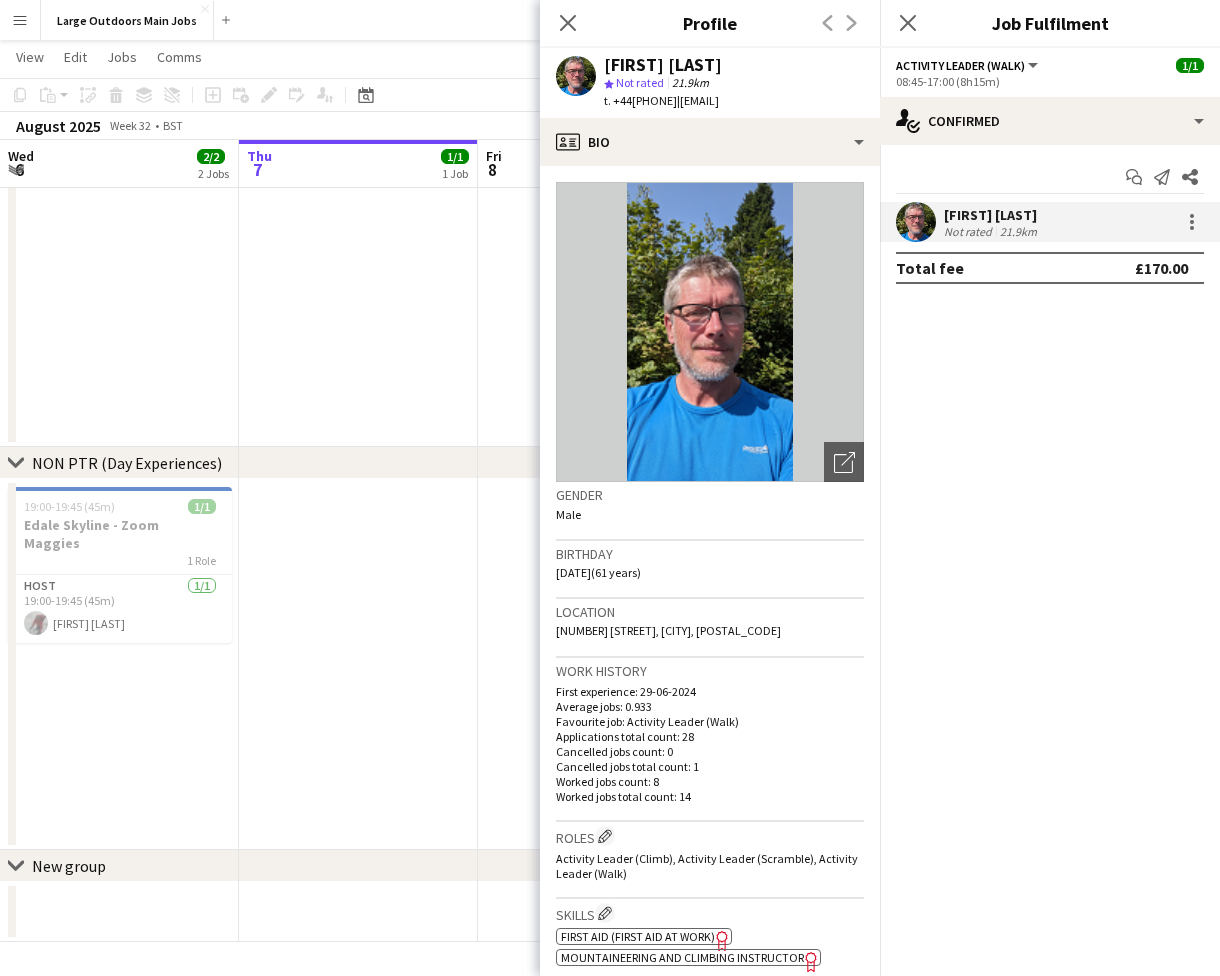drag, startPoint x: 689, startPoint y: 95, endPoint x: 630, endPoint y: 95, distance: 59 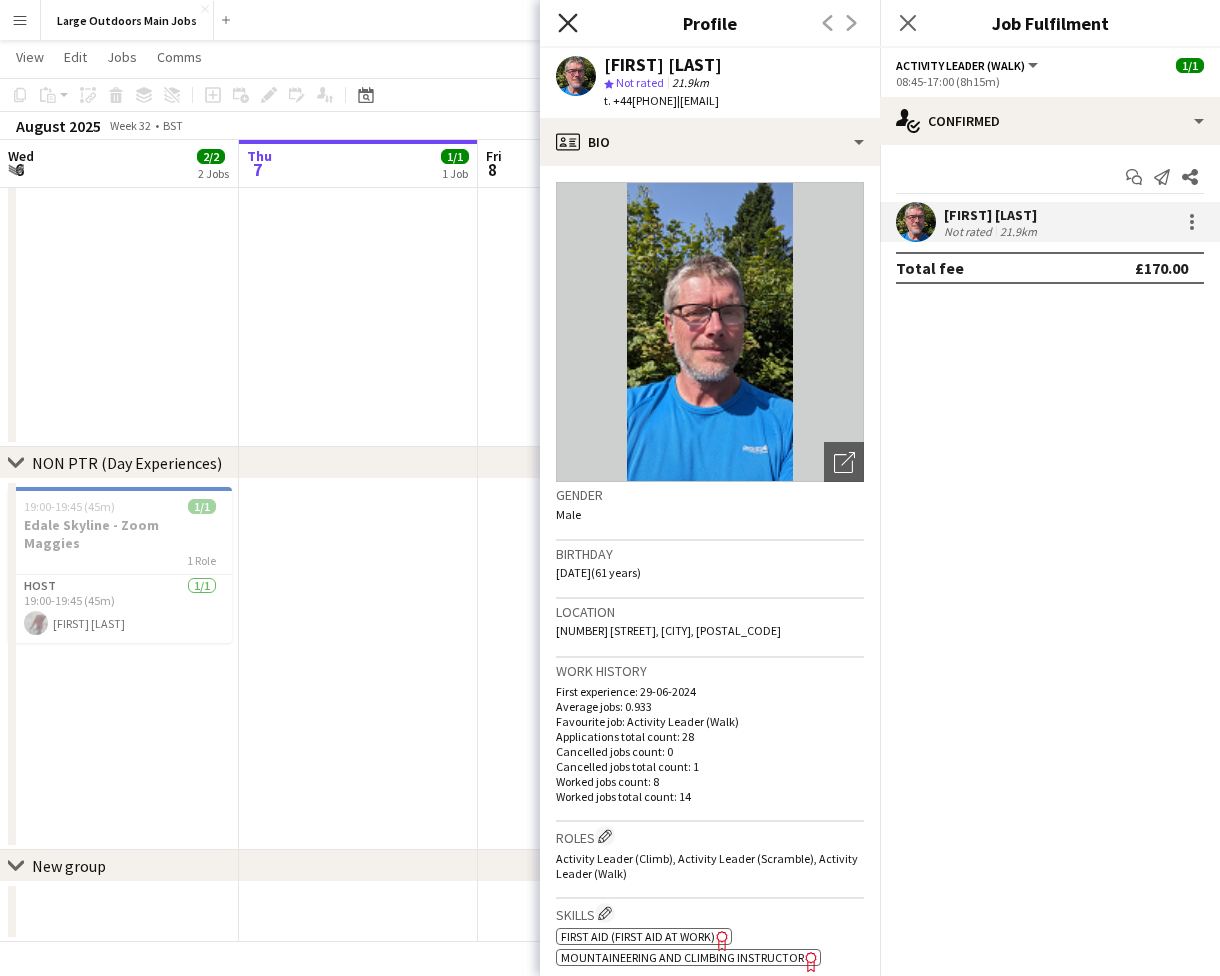 click on "Close pop-in" 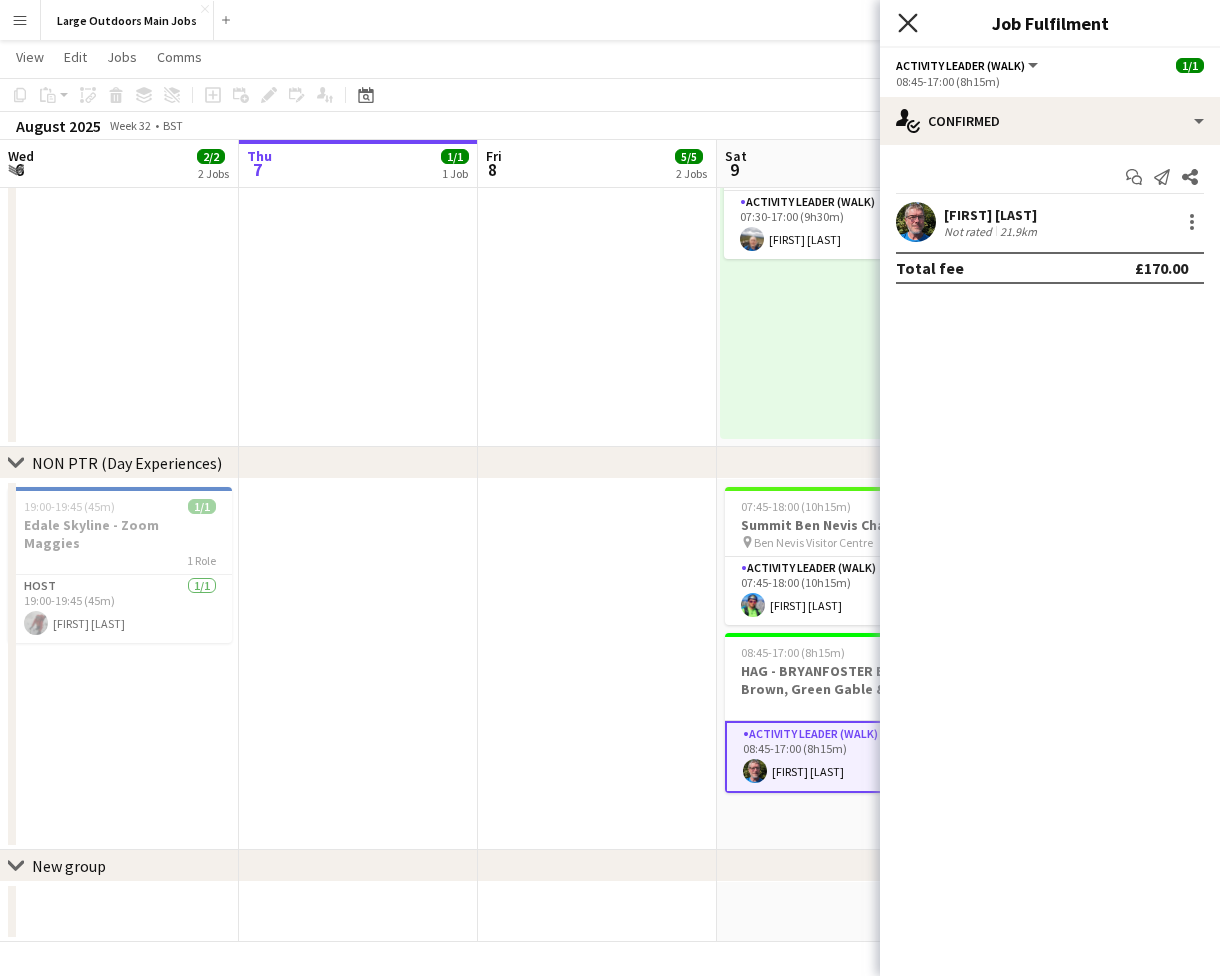 click 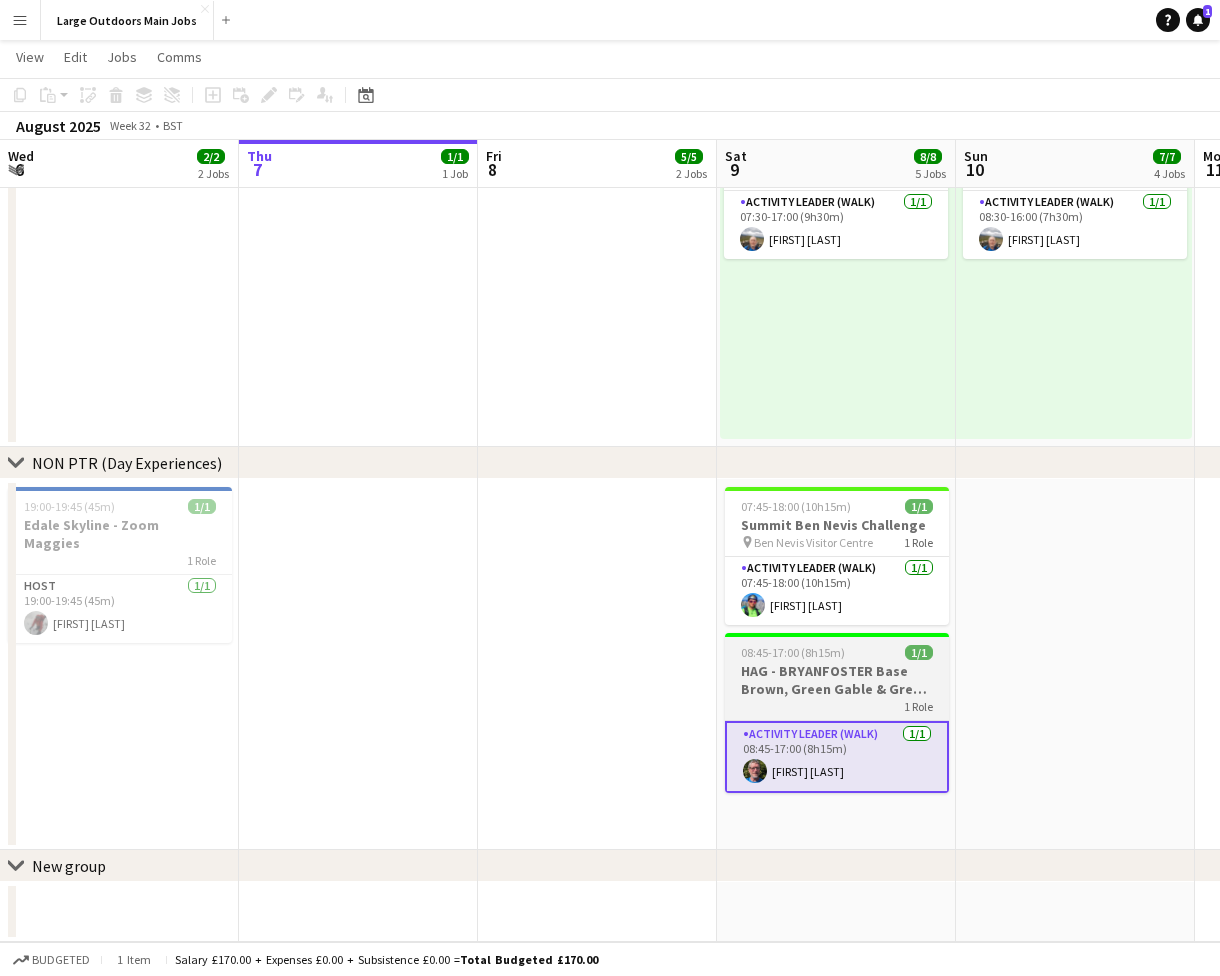 click on "08:45-17:00 (8h15m)" at bounding box center (793, 652) 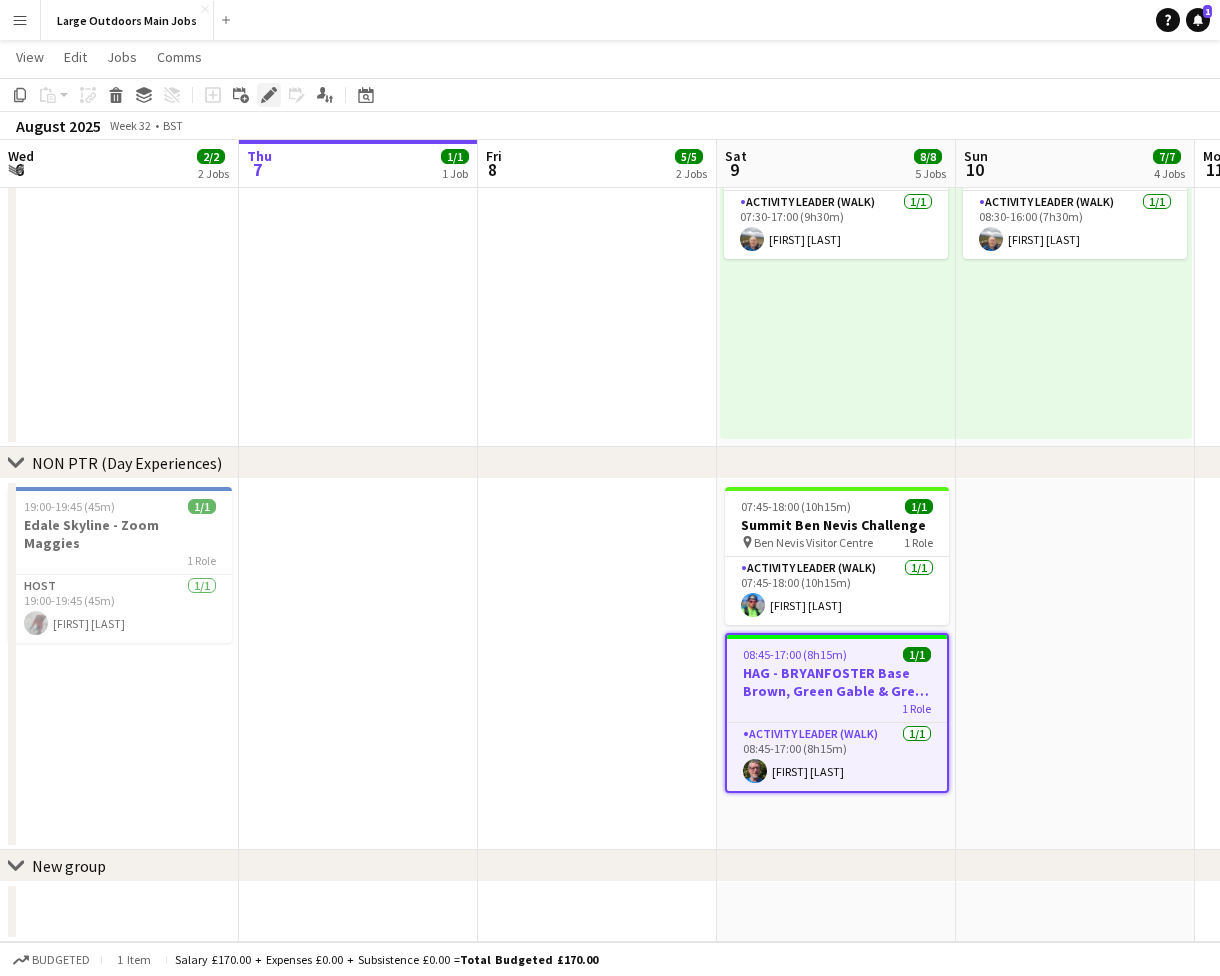 click 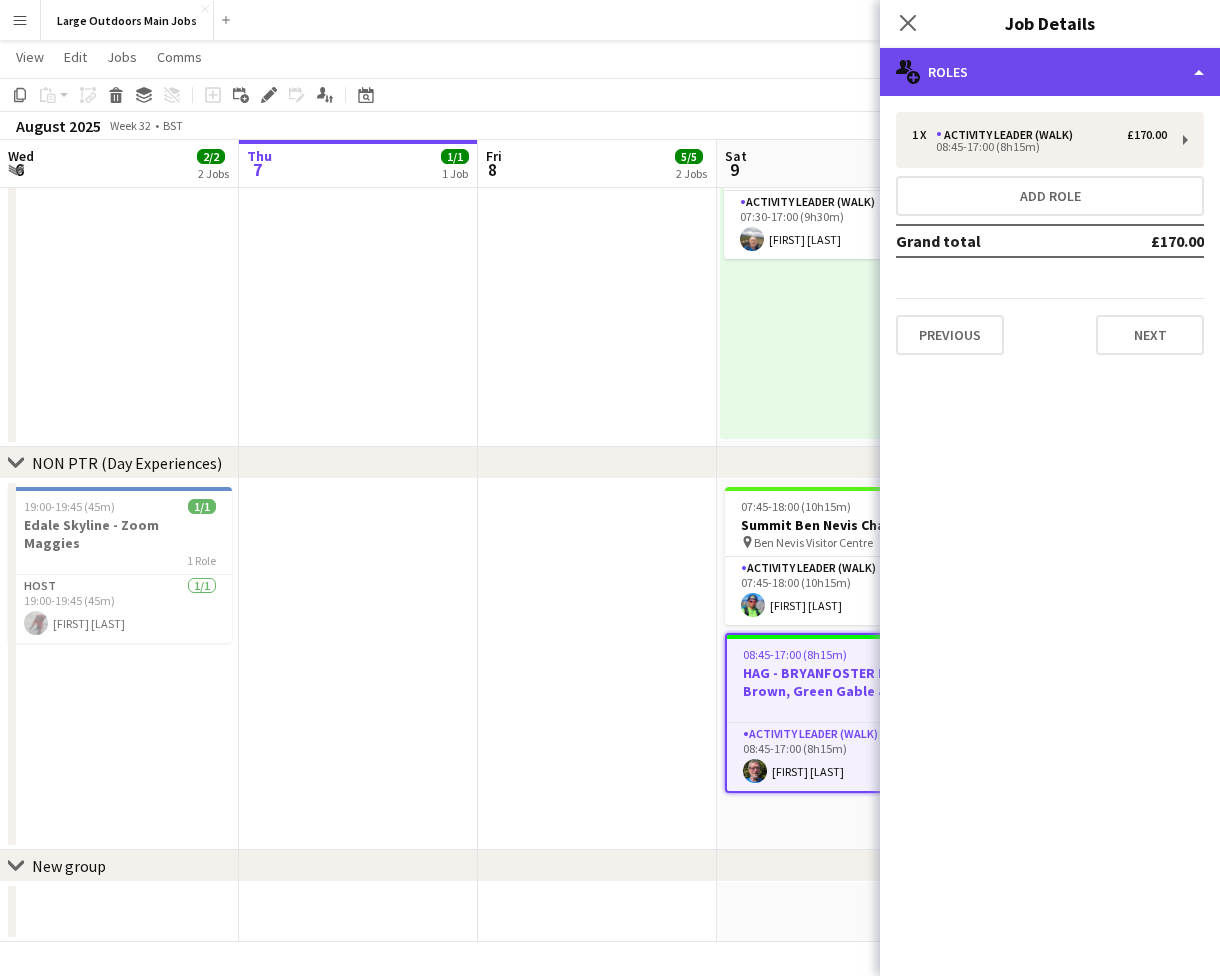 click on "multiple-users-add
Roles" 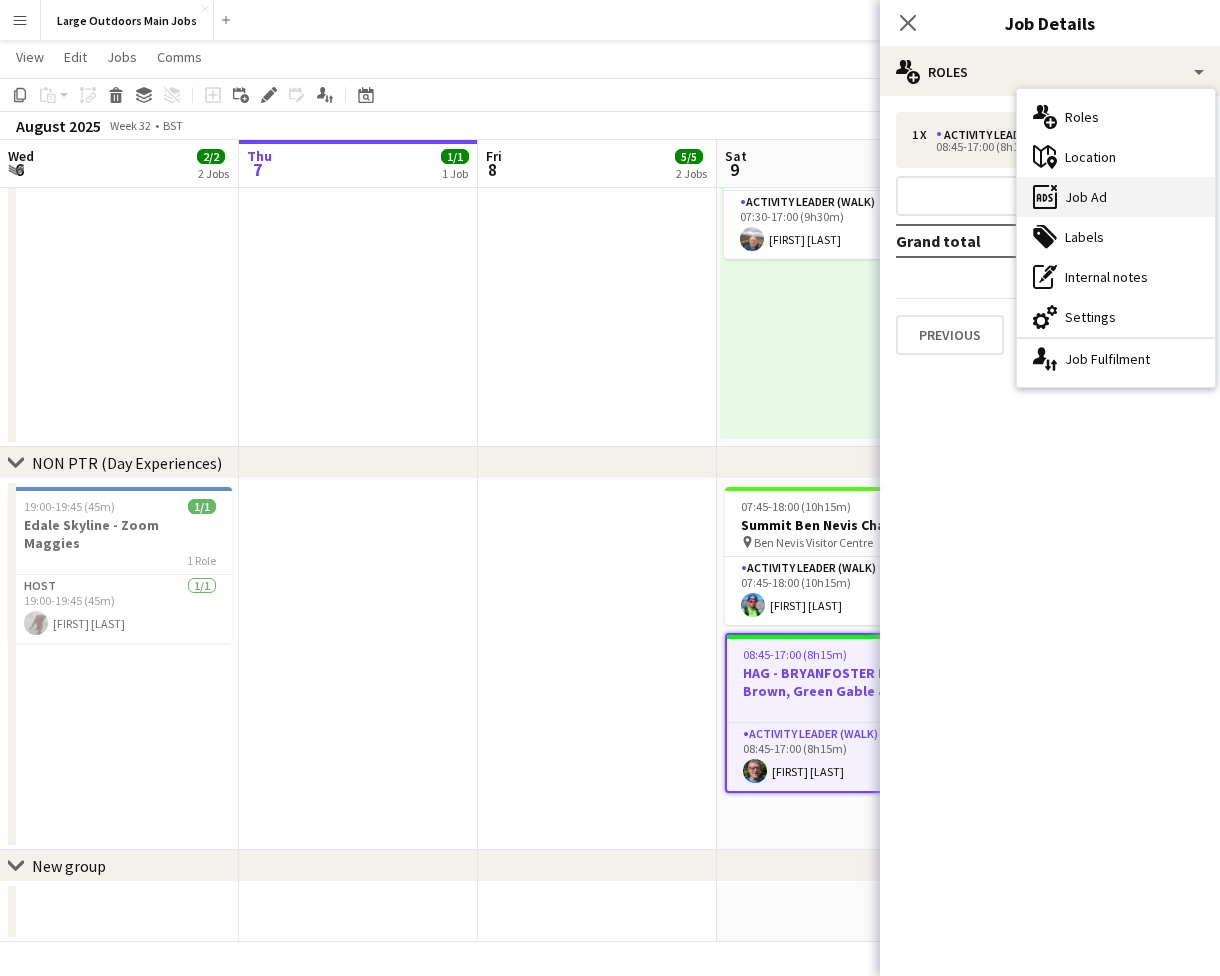 click on "ads-window
Job Ad" at bounding box center [1116, 197] 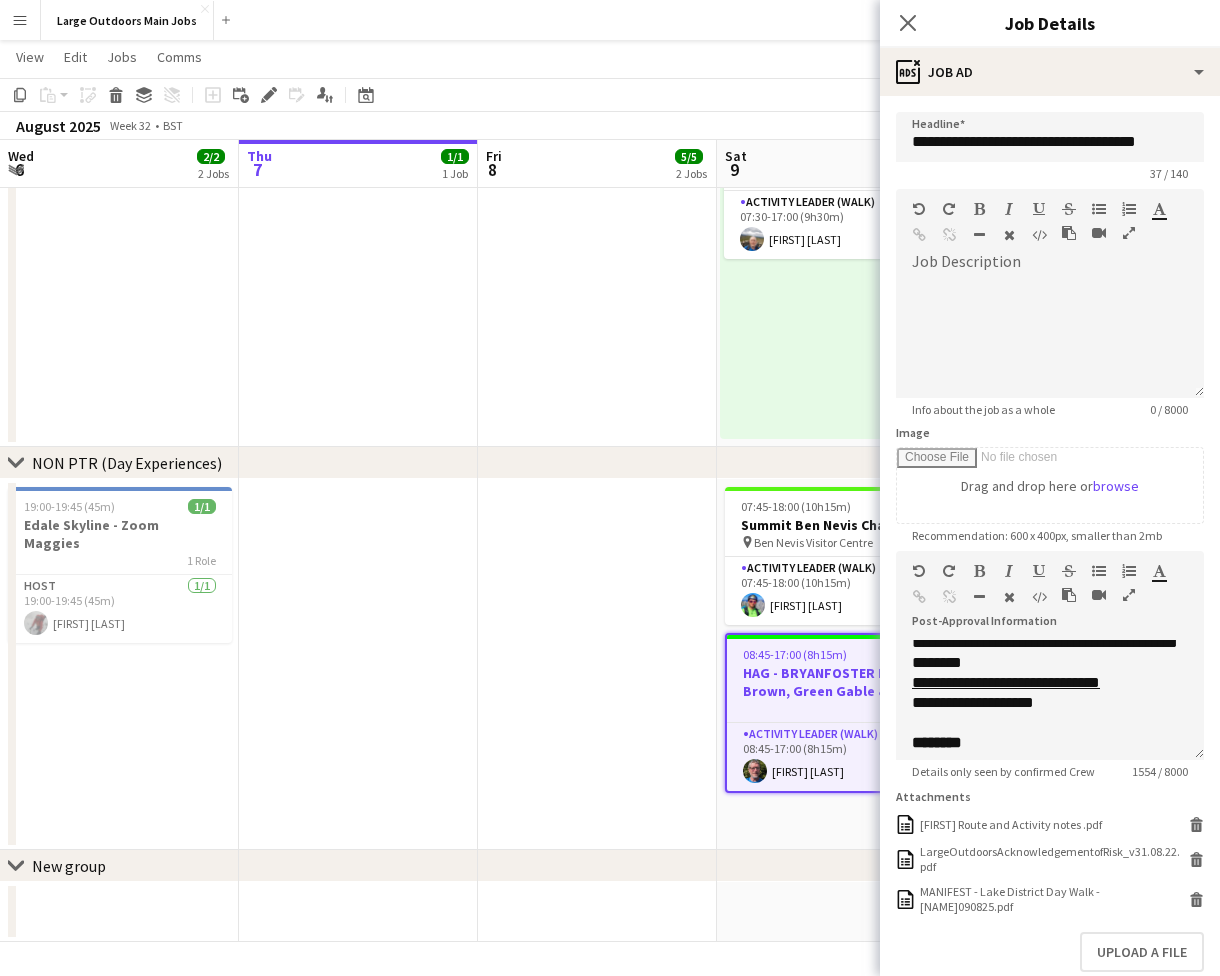 scroll, scrollTop: 0, scrollLeft: 0, axis: both 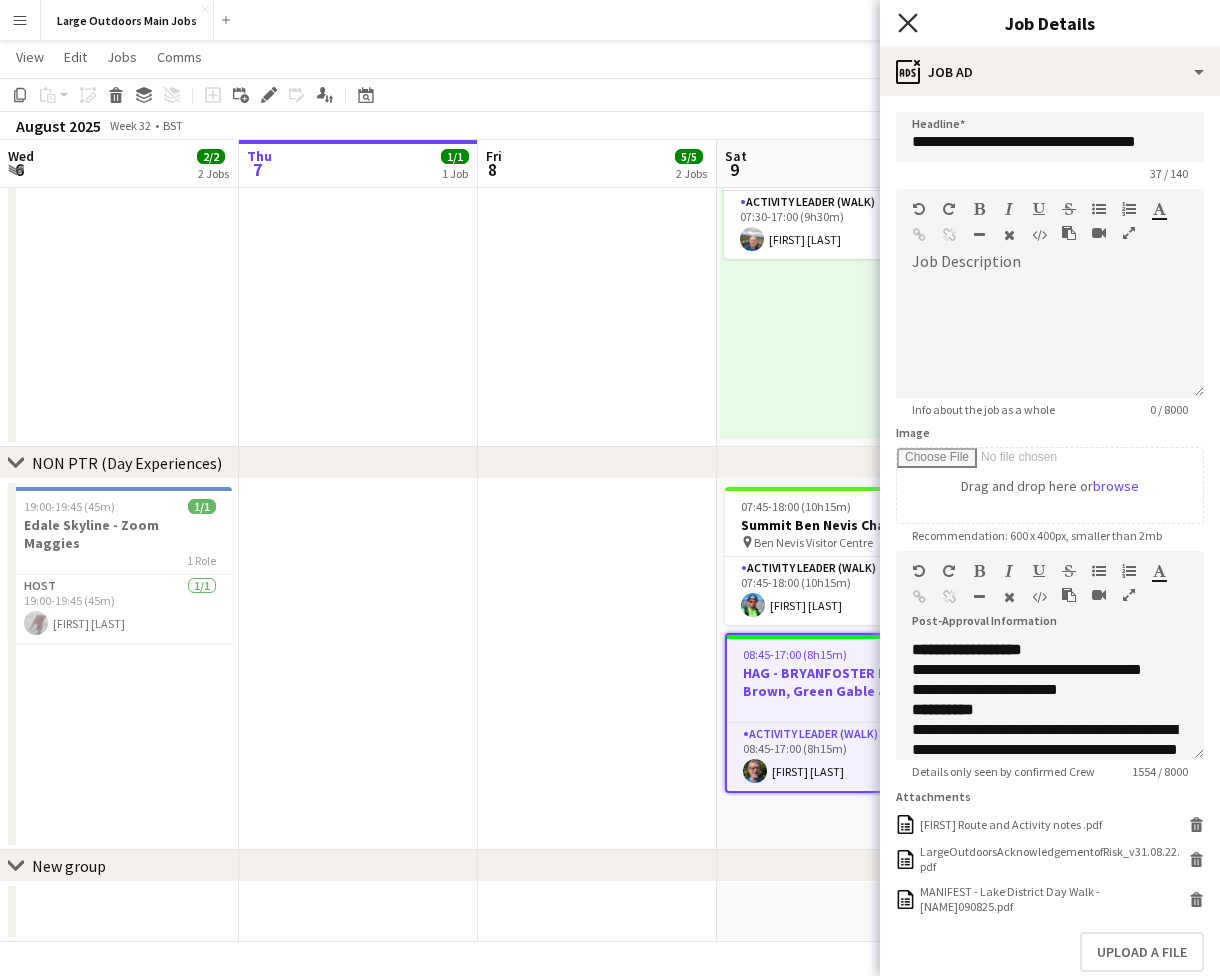 click 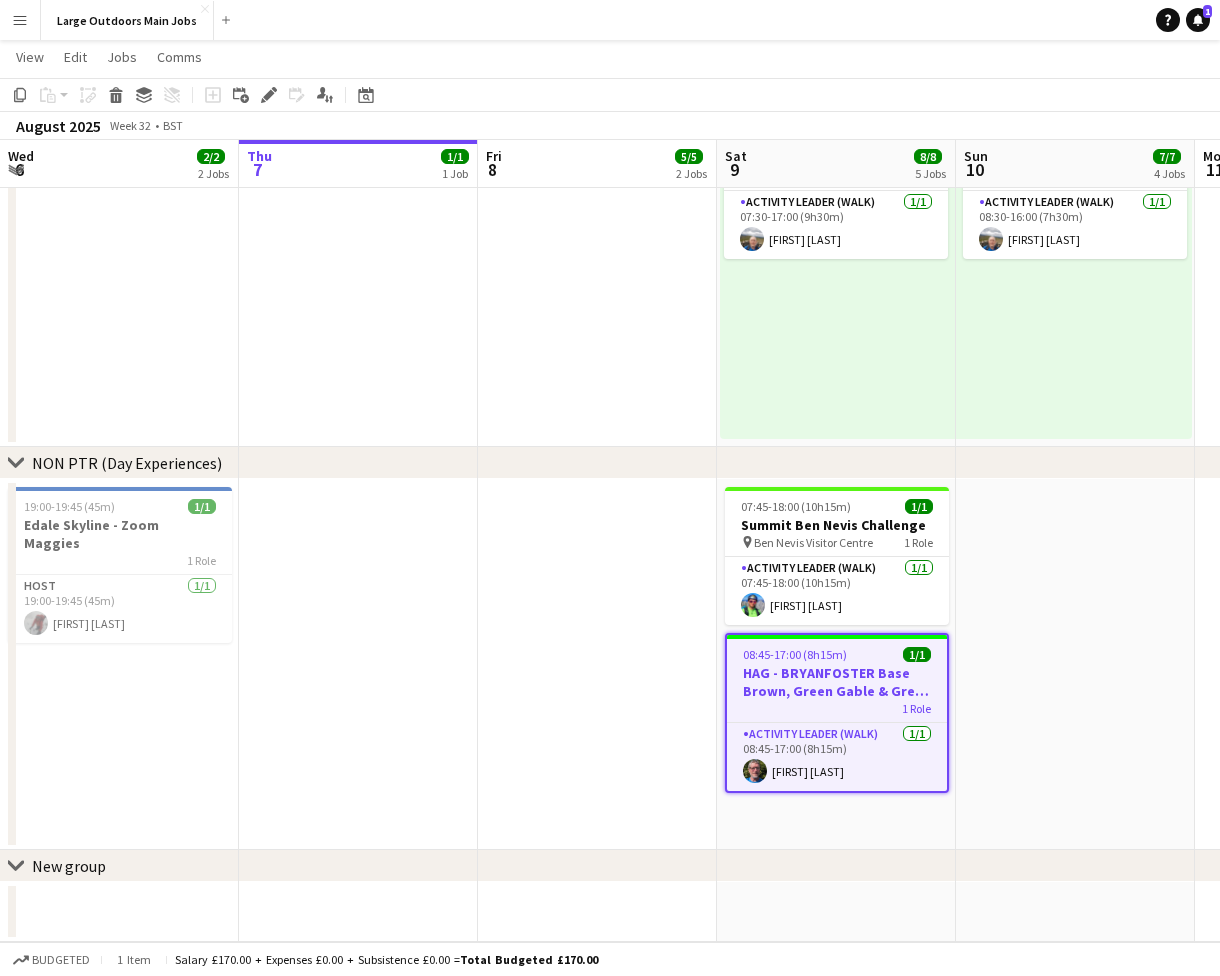 click at bounding box center [1075, 664] 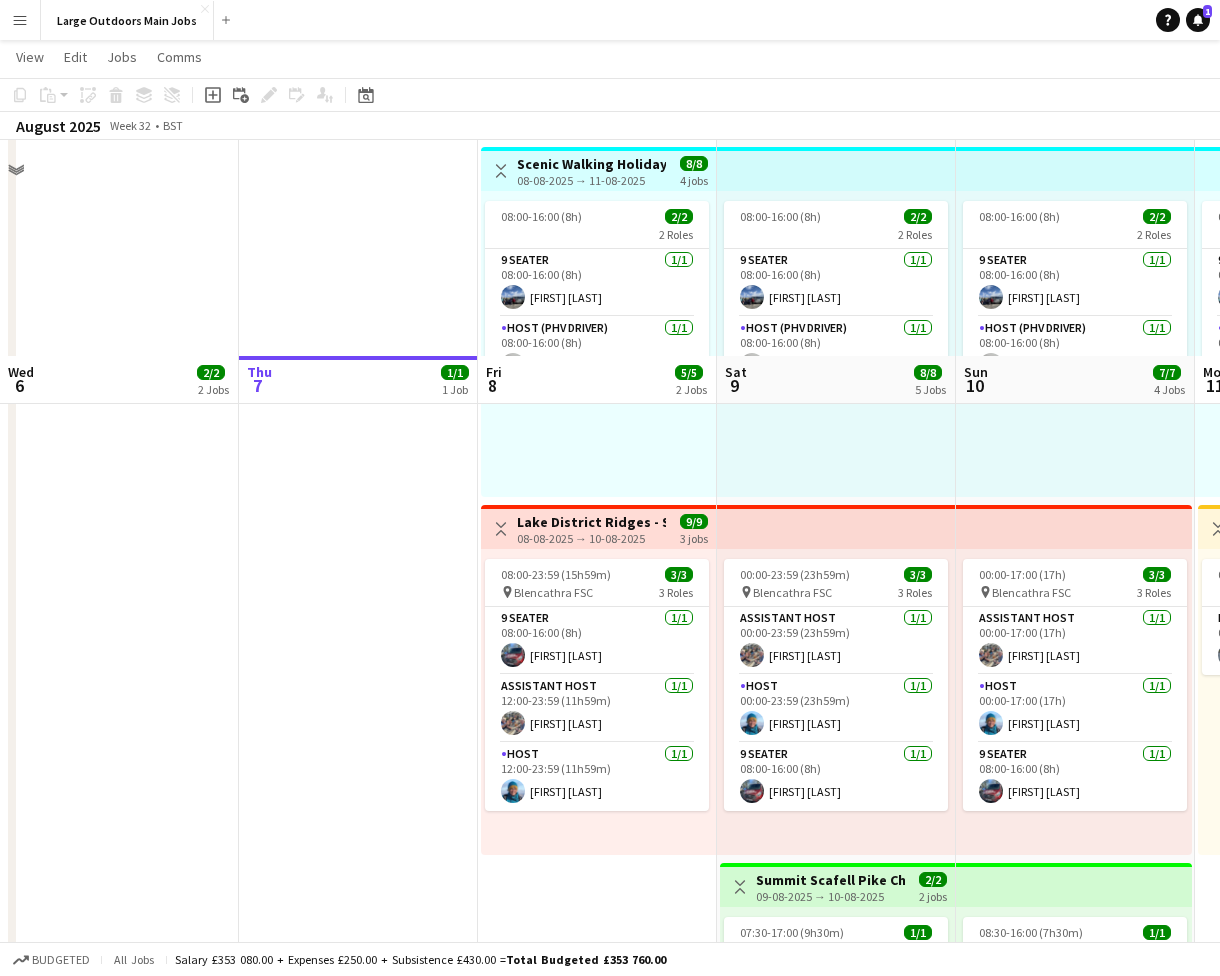 scroll, scrollTop: 0, scrollLeft: 0, axis: both 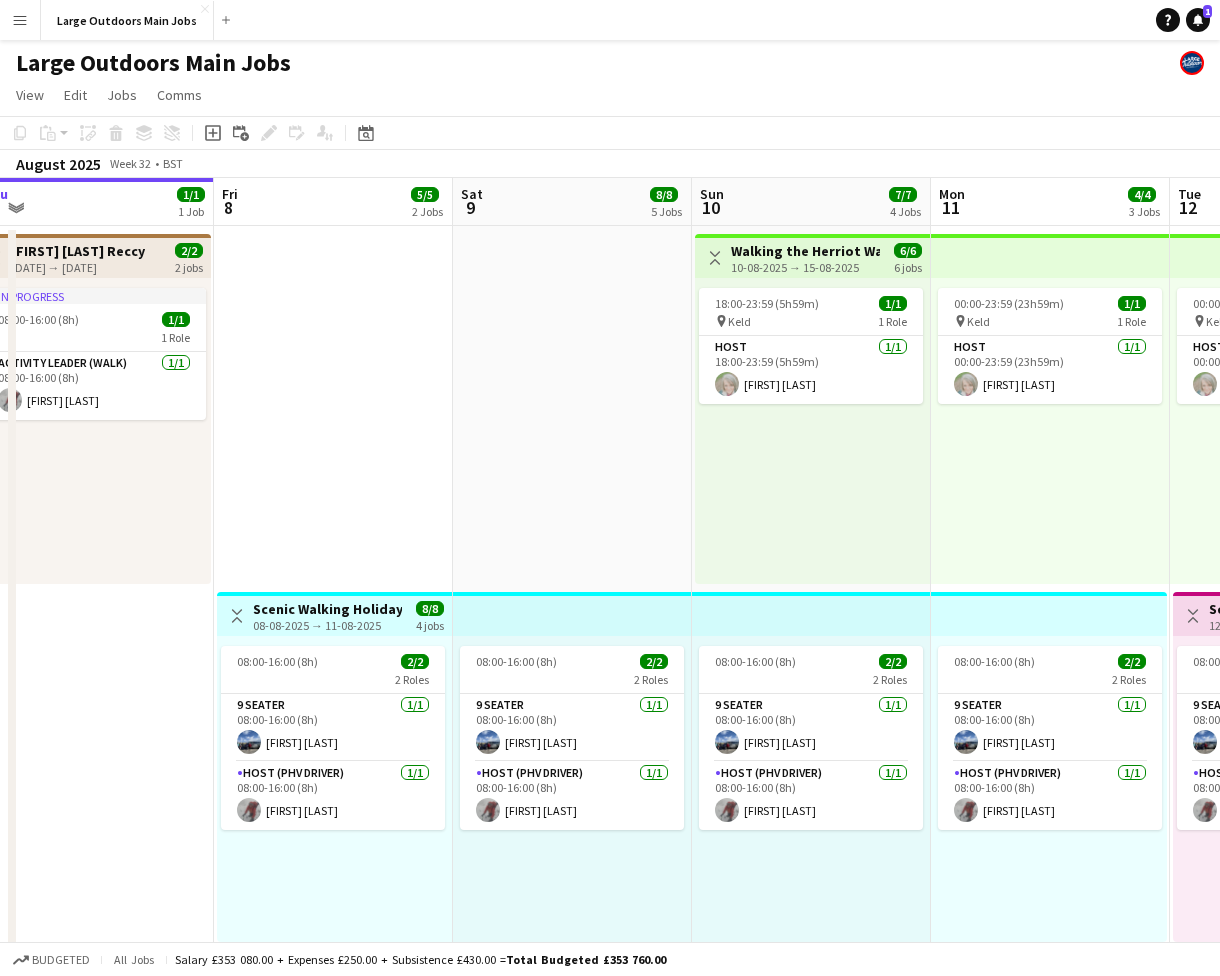 click on "10-08-2025 → 15-08-2025" at bounding box center (805, 267) 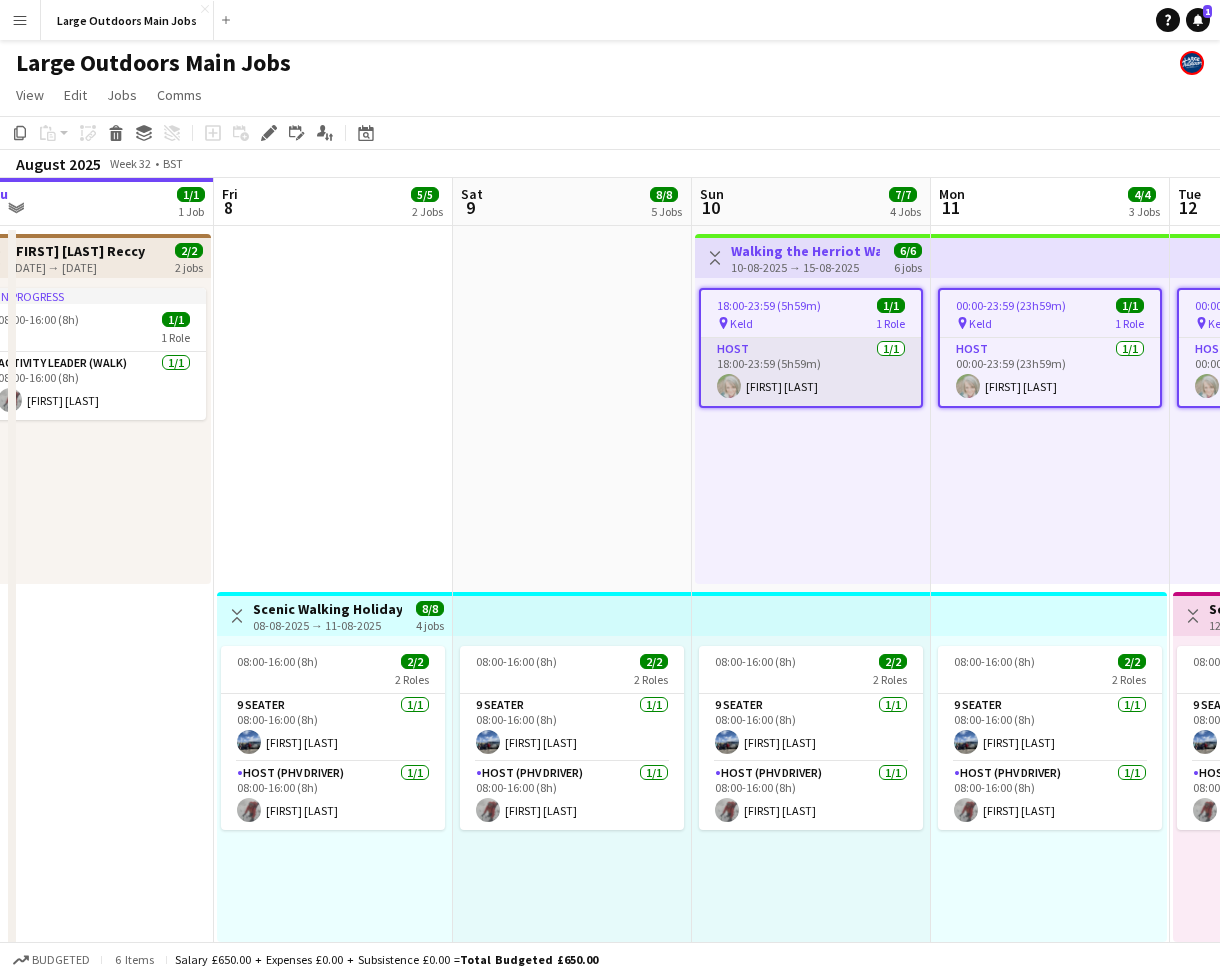 click on "Host   1/1   18:00-23:59 (5h59m)
[FIRST] [LAST]" at bounding box center (811, 372) 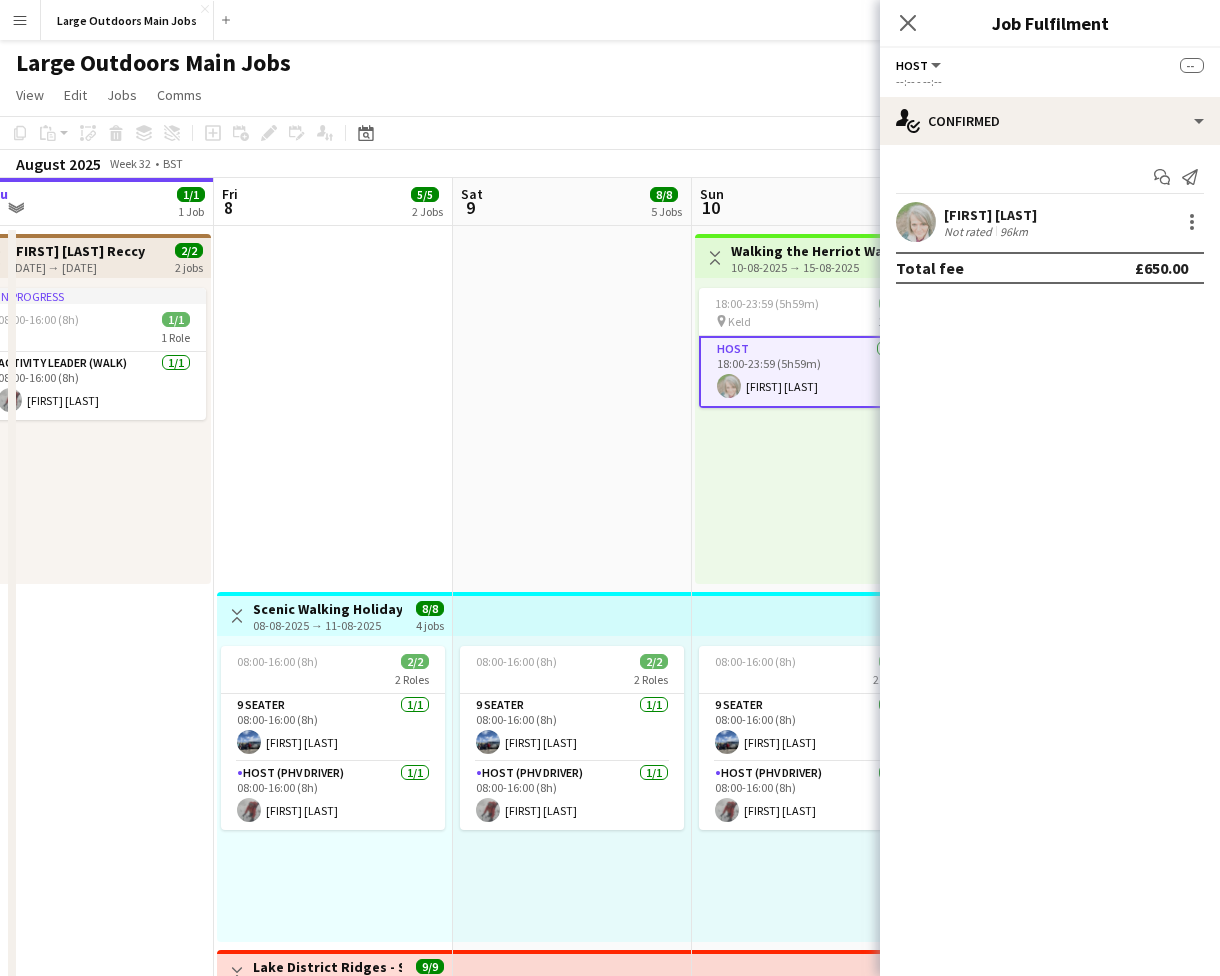 click on "[FIRST] [LAST]" at bounding box center (990, 215) 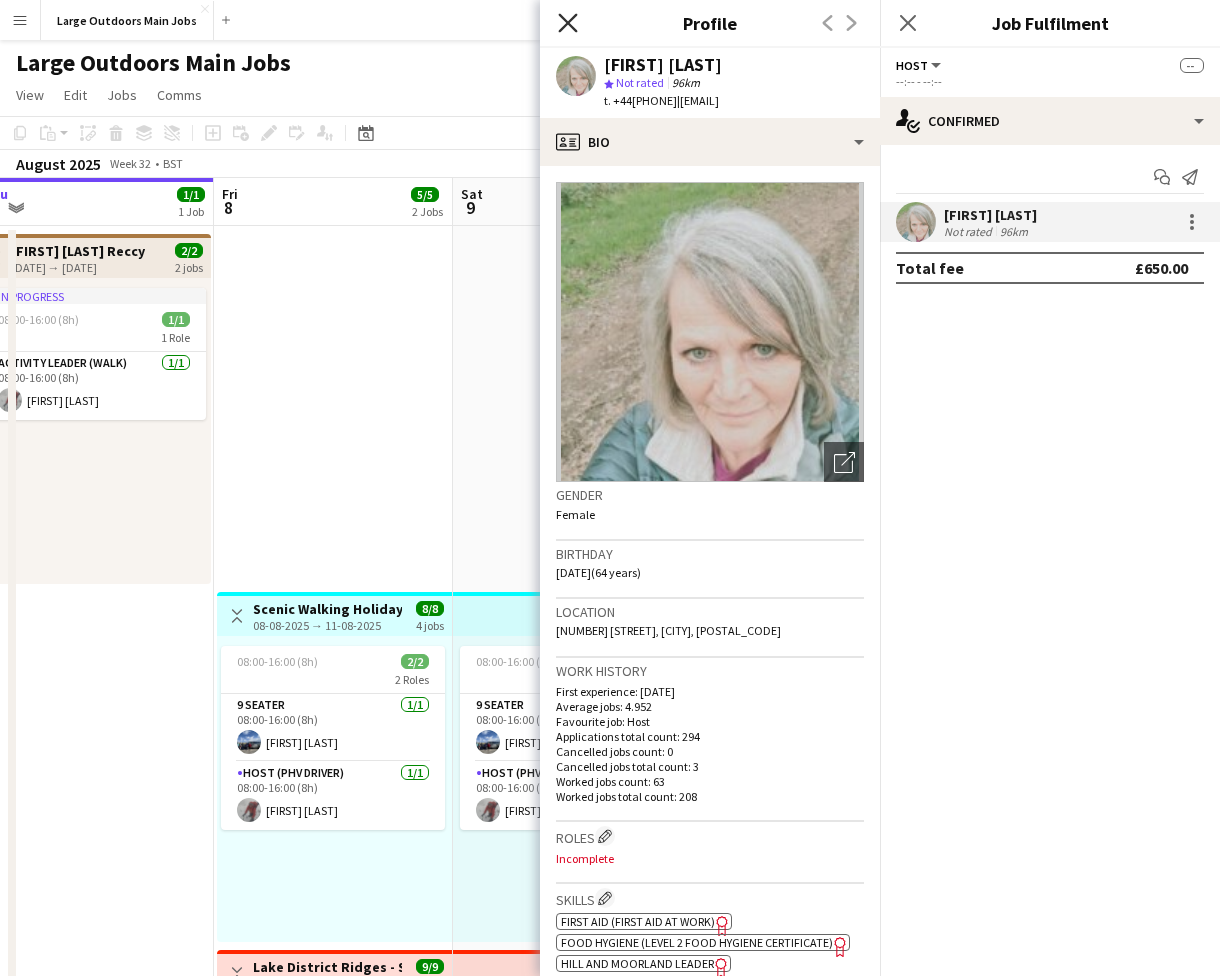 click 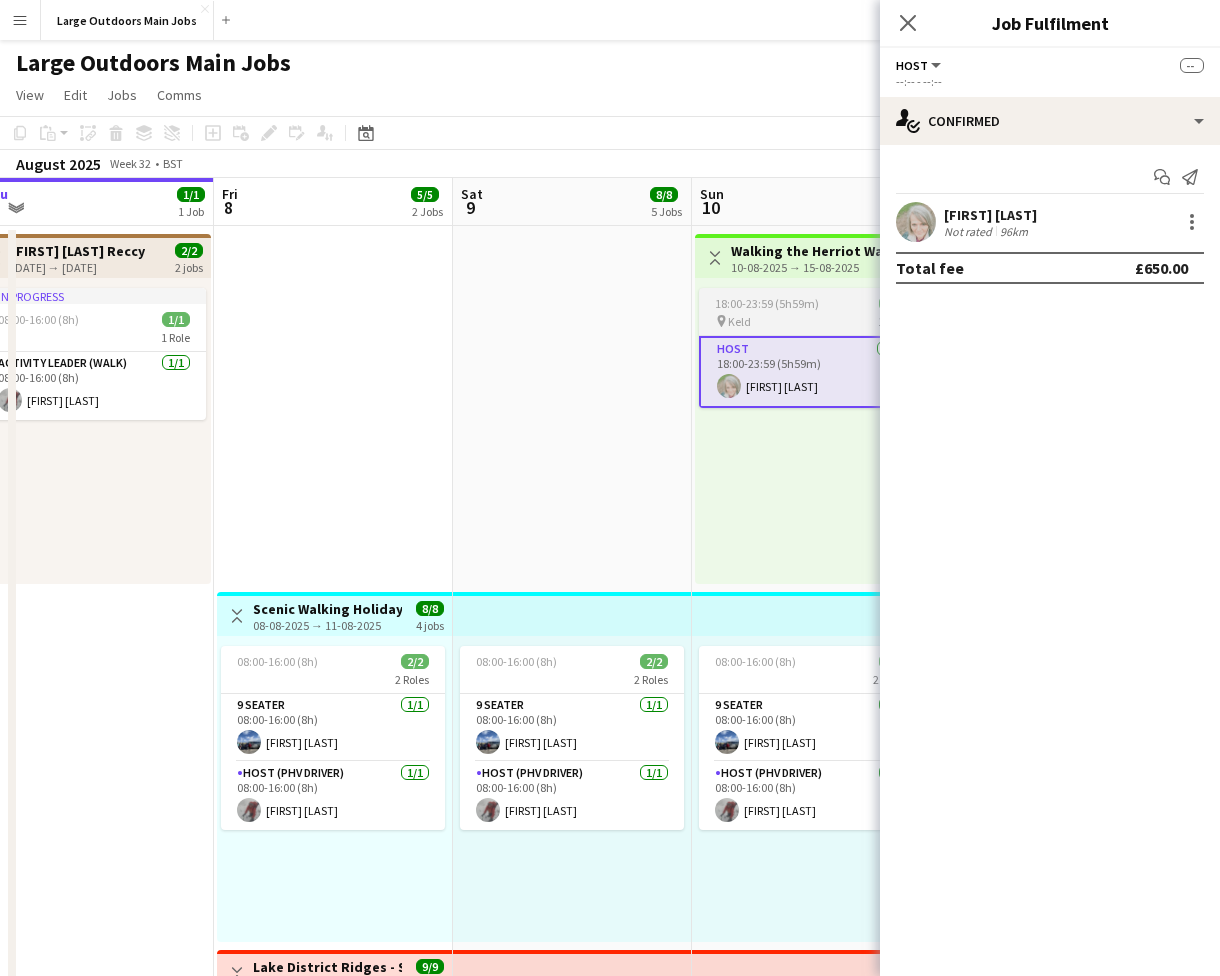 click on "18:00-23:59 (5h59m)" at bounding box center [767, 303] 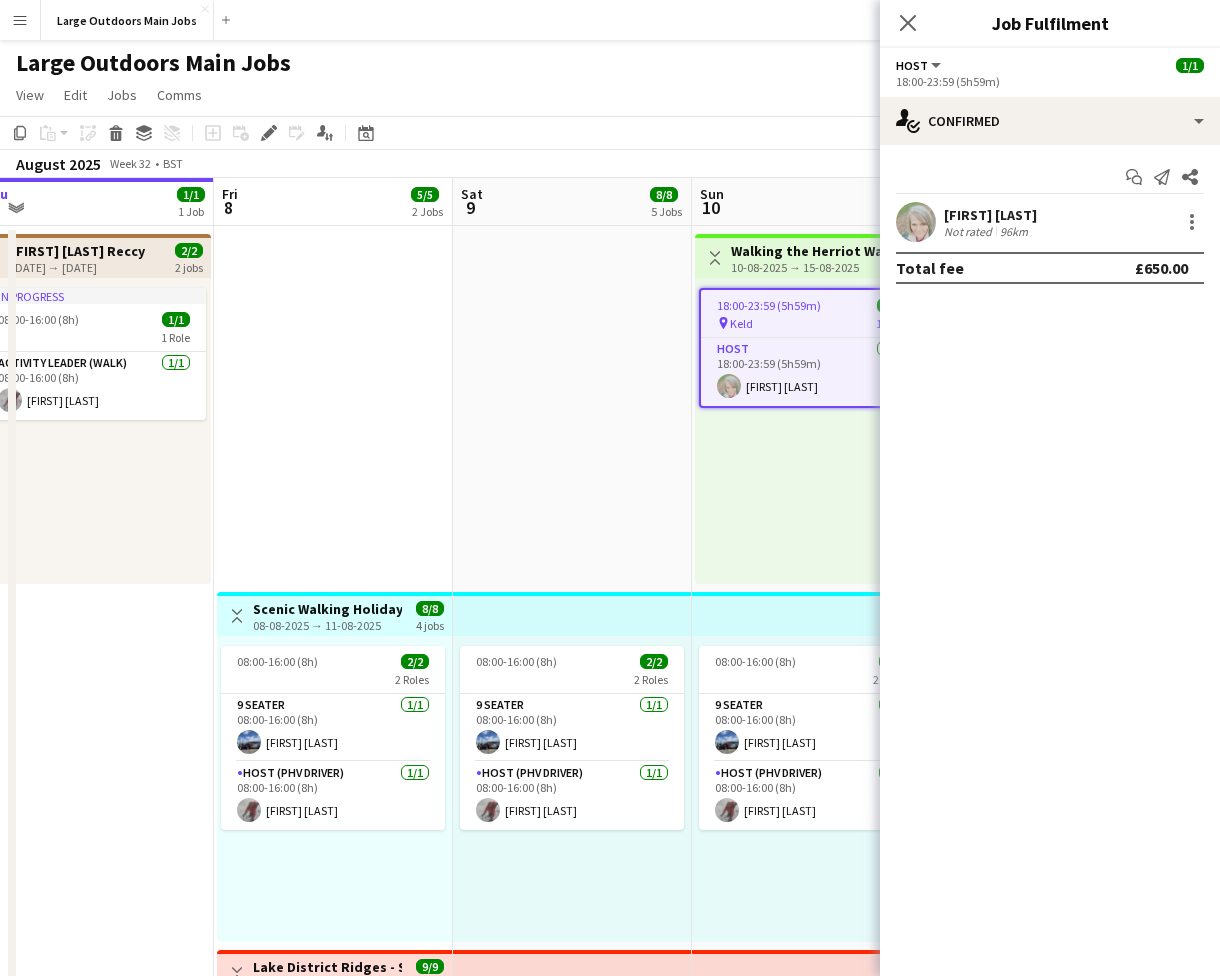 click on "08:00-16:00 (8h)    2/2   2 Roles   9 Seater   1/1   08:00-16:00 (8h)
[FIRST] [LAST]  Host (PHV Driver)   1/1   08:00-16:00 (8h)
[FIRST] [LAST]     00:00-23:59 (23h59m)    3/3
pin
Blencathra FSC   3 Roles   Assistant Host   1/1   00:00-23:59 (23h59m)
[FIRST] [LAST]  Host   1/1   00:00-23:59 (23h59m)
[FIRST] [LAST]  9 Seater   1/1   08:00-16:00 (8h)
[FIRST] [LAST]
Toggle View
Summit Scafell Pike Challenge Weekend (Activity Leader)  09-08-2025 → 10-08-2025   2/2   2 jobs      07:30-17:00 (9h30m)    1/1
pin
Blencathra, FSC   1 Role   Activity Leader (Walk)   1/1   07:30-17:00 (9h30m)
[FIRST] [LAST]" at bounding box center (572, 946) 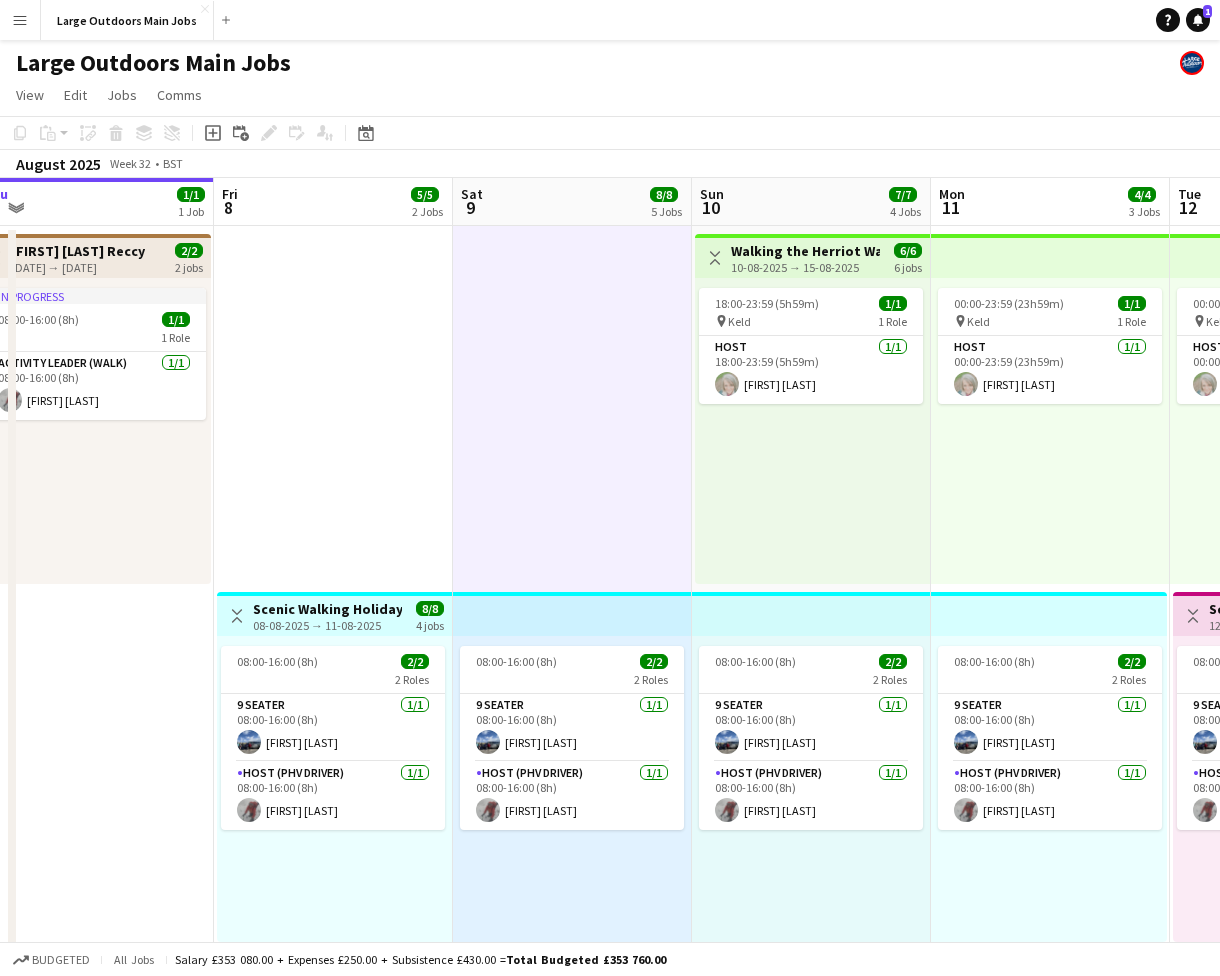 click on "Walking the Herriot Way - Yorkshire Dales" at bounding box center [805, 251] 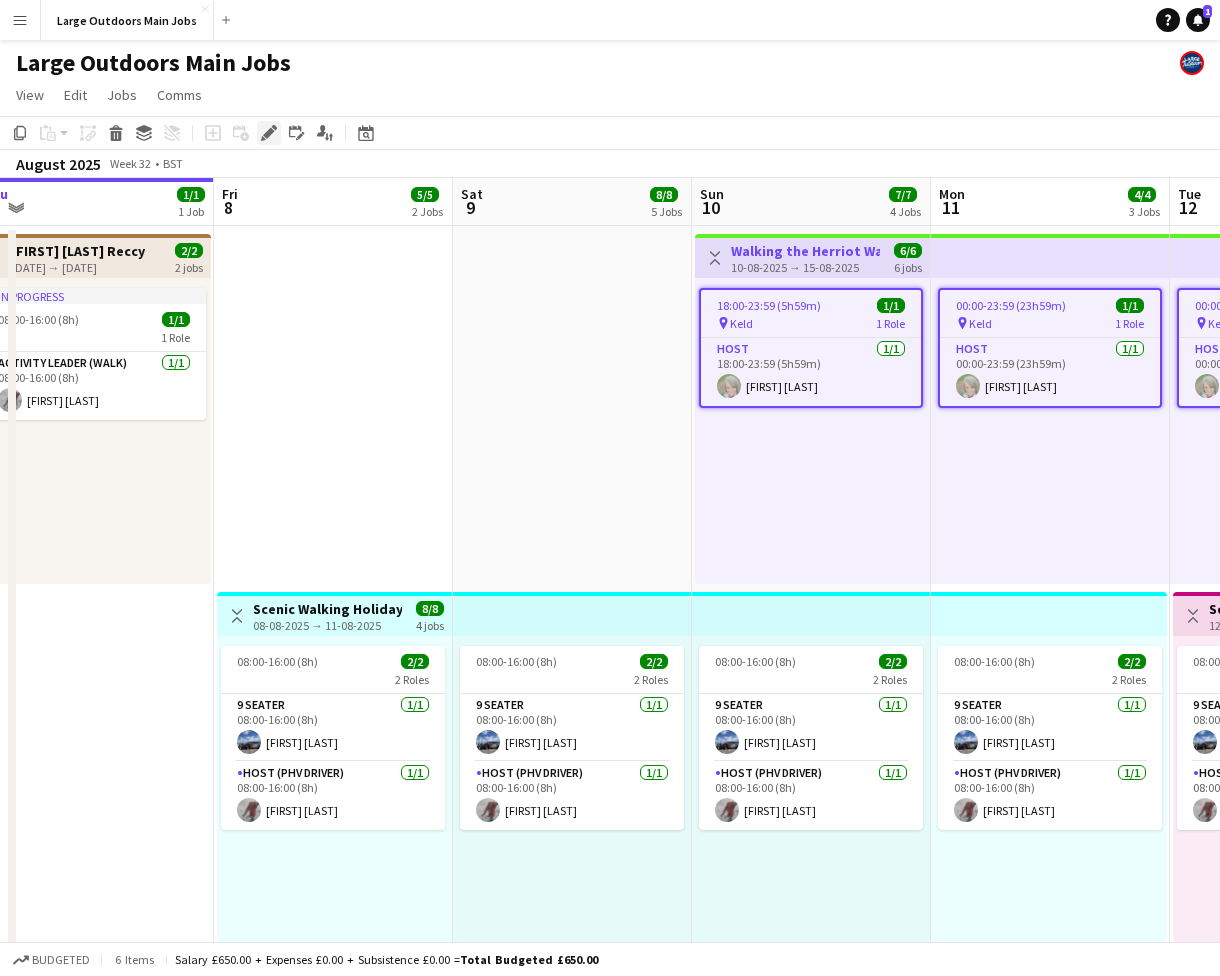 click on "Edit" 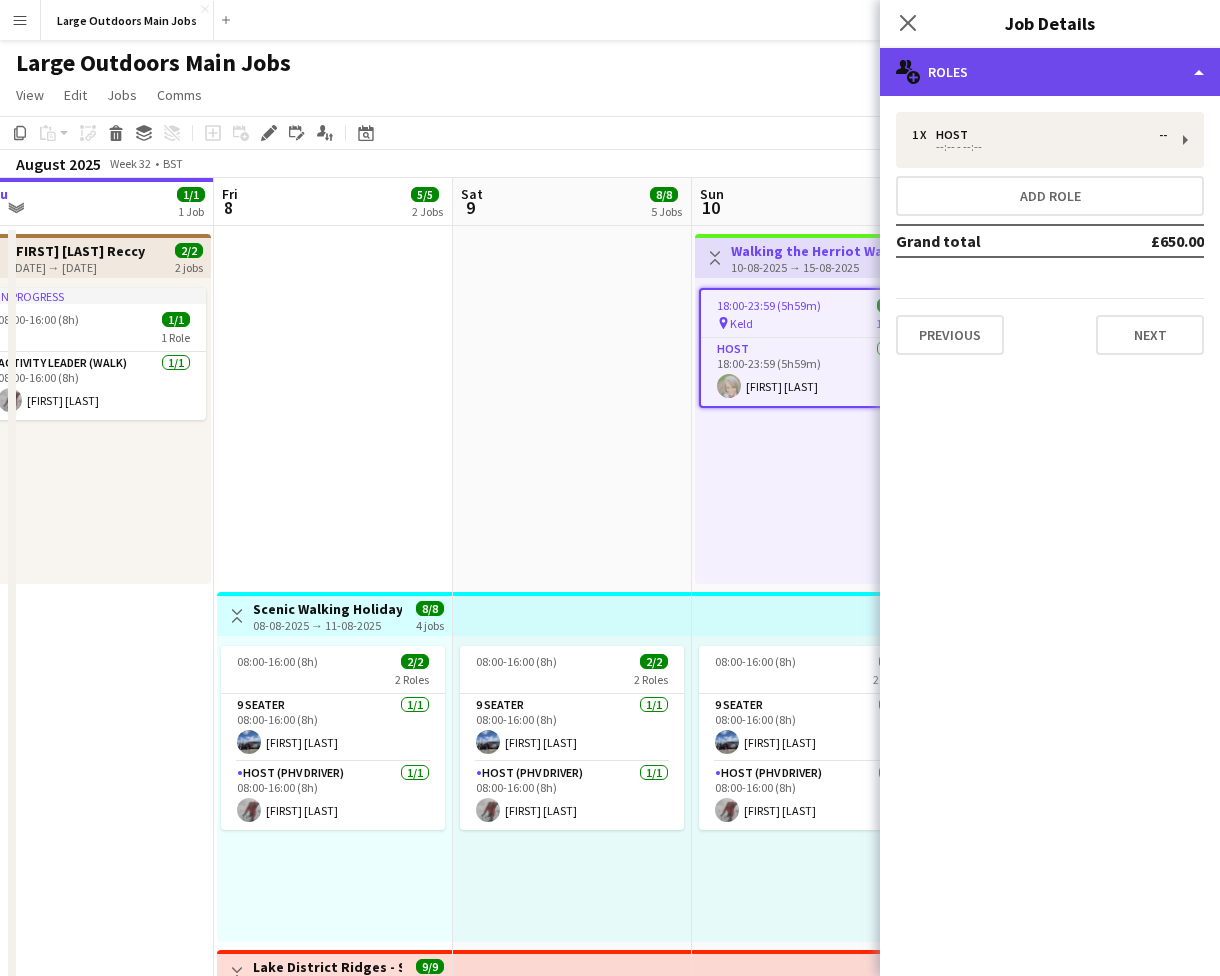 click on "multiple-users-add
Roles" 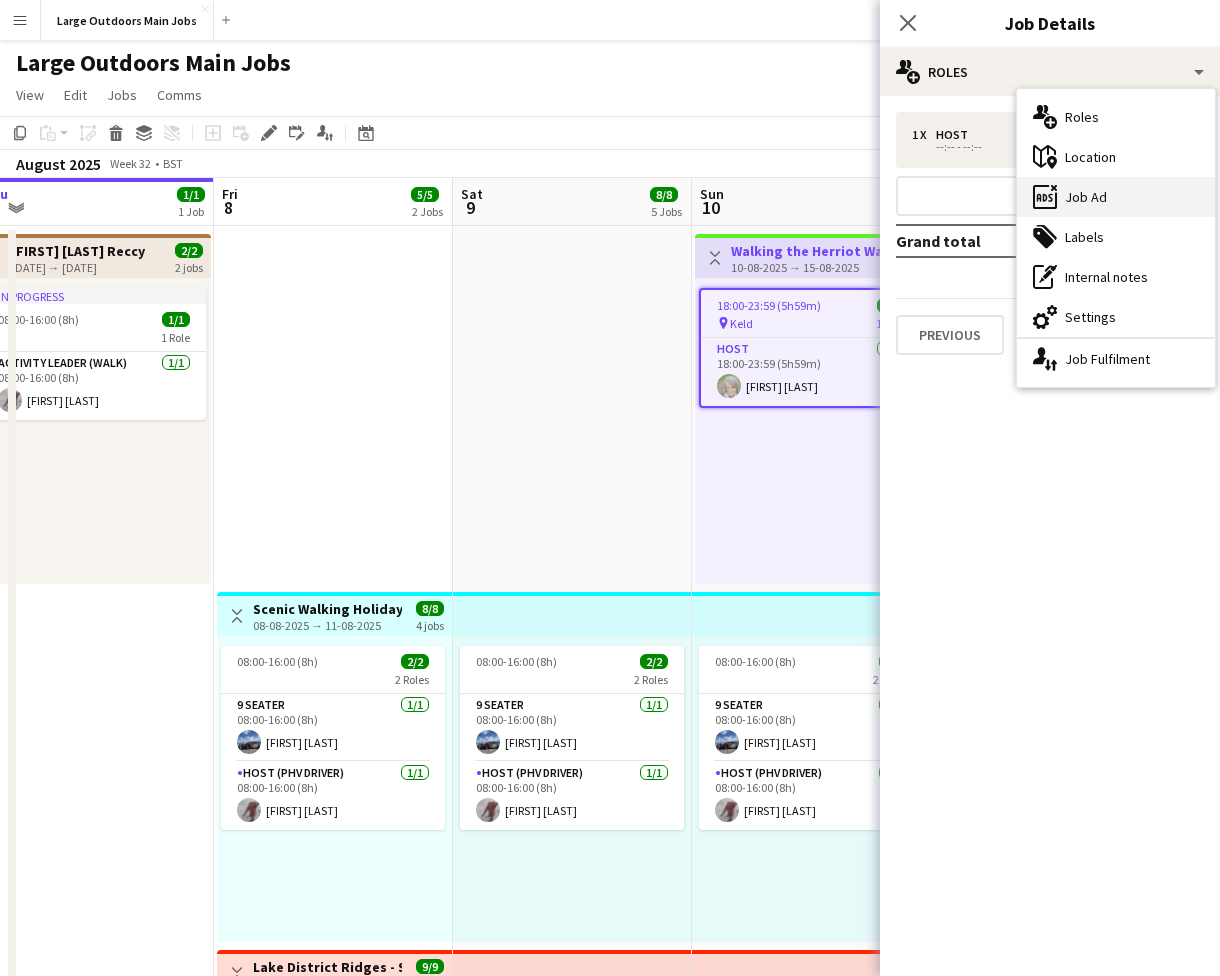 click on "ads-window
Job Ad" at bounding box center [1116, 197] 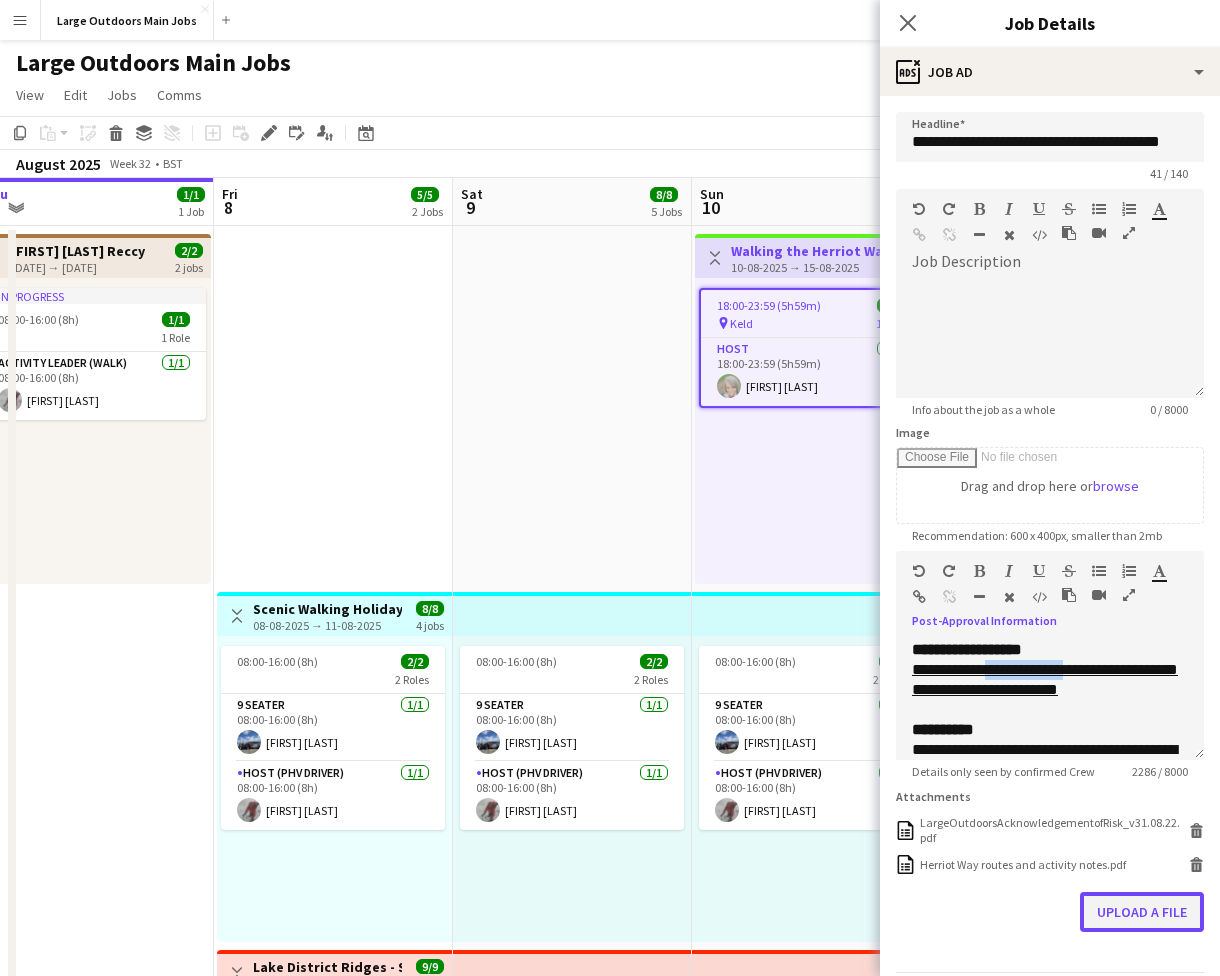 click on "Upload a file" at bounding box center [1142, 912] 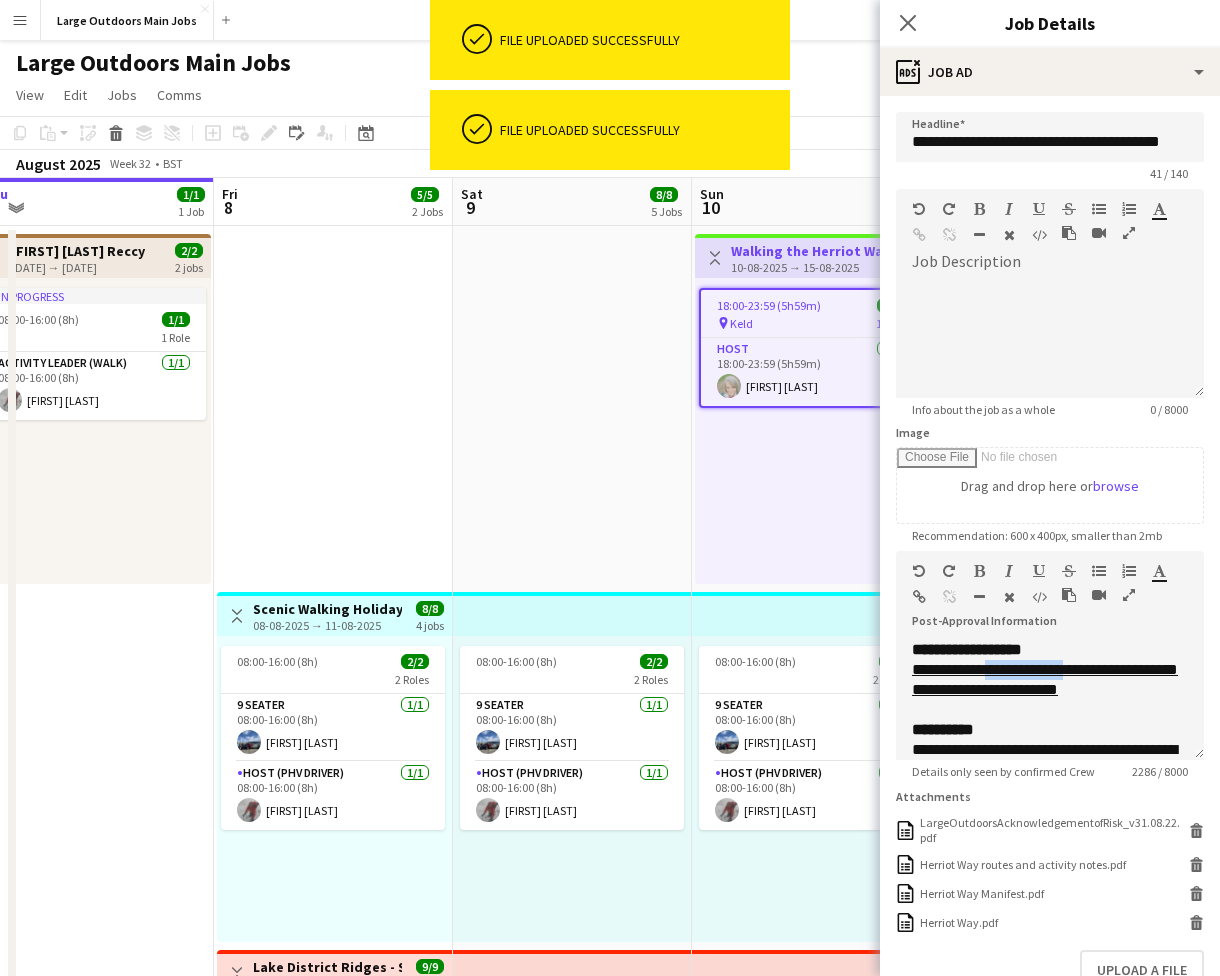 click on "08:00-16:00 (8h)    2/2   2 Roles   9 Seater   1/1   08:00-16:00 (8h)
[FIRST] [LAST]  Host (PHV Driver)   1/1   08:00-16:00 (8h)
[FIRST] [LAST]     00:00-23:59 (23h59m)    3/3
pin
Blencathra FSC   3 Roles   Assistant Host   1/1   00:00-23:59 (23h59m)
[FIRST] [LAST]  Host   1/1   00:00-23:59 (23h59m)
[FIRST] [LAST]  9 Seater   1/1   08:00-16:00 (8h)
[FIRST] [LAST]
Toggle View
Summit Scafell Pike Challenge Weekend (Activity Leader)  09-08-2025 → 10-08-2025   2/2   2 jobs      07:30-17:00 (9h30m)    1/1
pin
Blencathra, FSC   1 Role   Activity Leader (Walk)   1/1   07:30-17:00 (9h30m)
[FIRST] [LAST]" at bounding box center [572, 946] 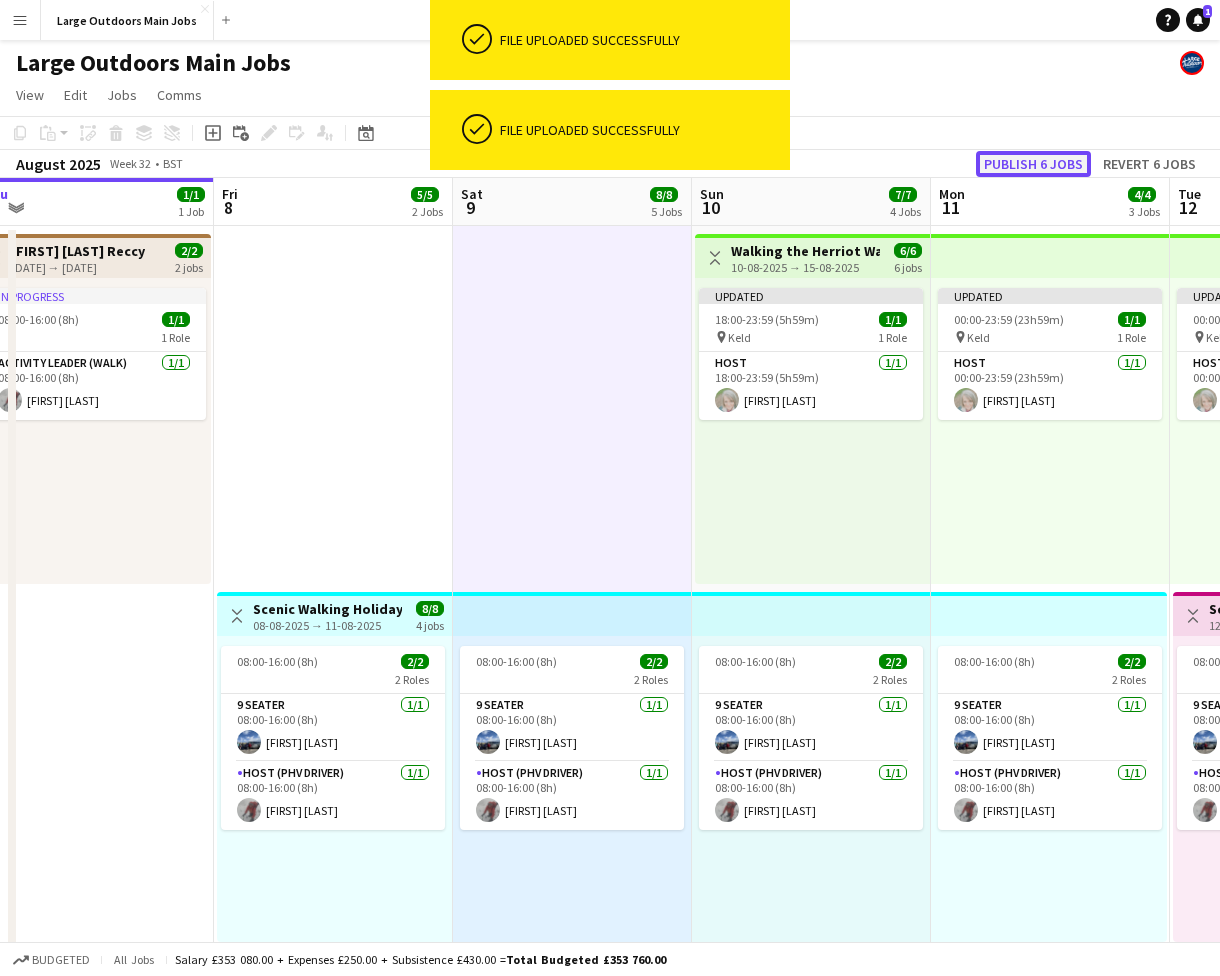 click on "Publish 6 jobs" 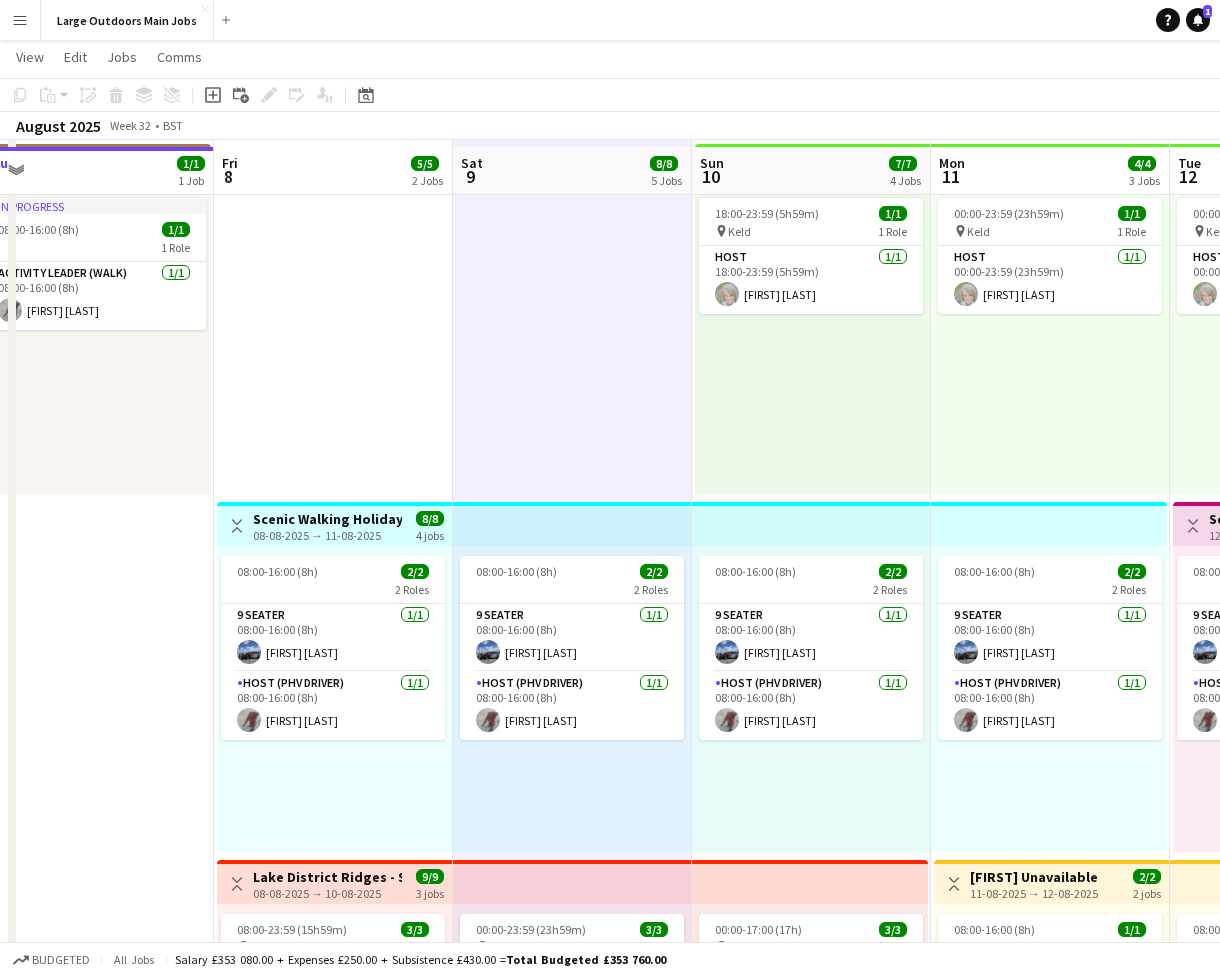 scroll, scrollTop: 186, scrollLeft: 0, axis: vertical 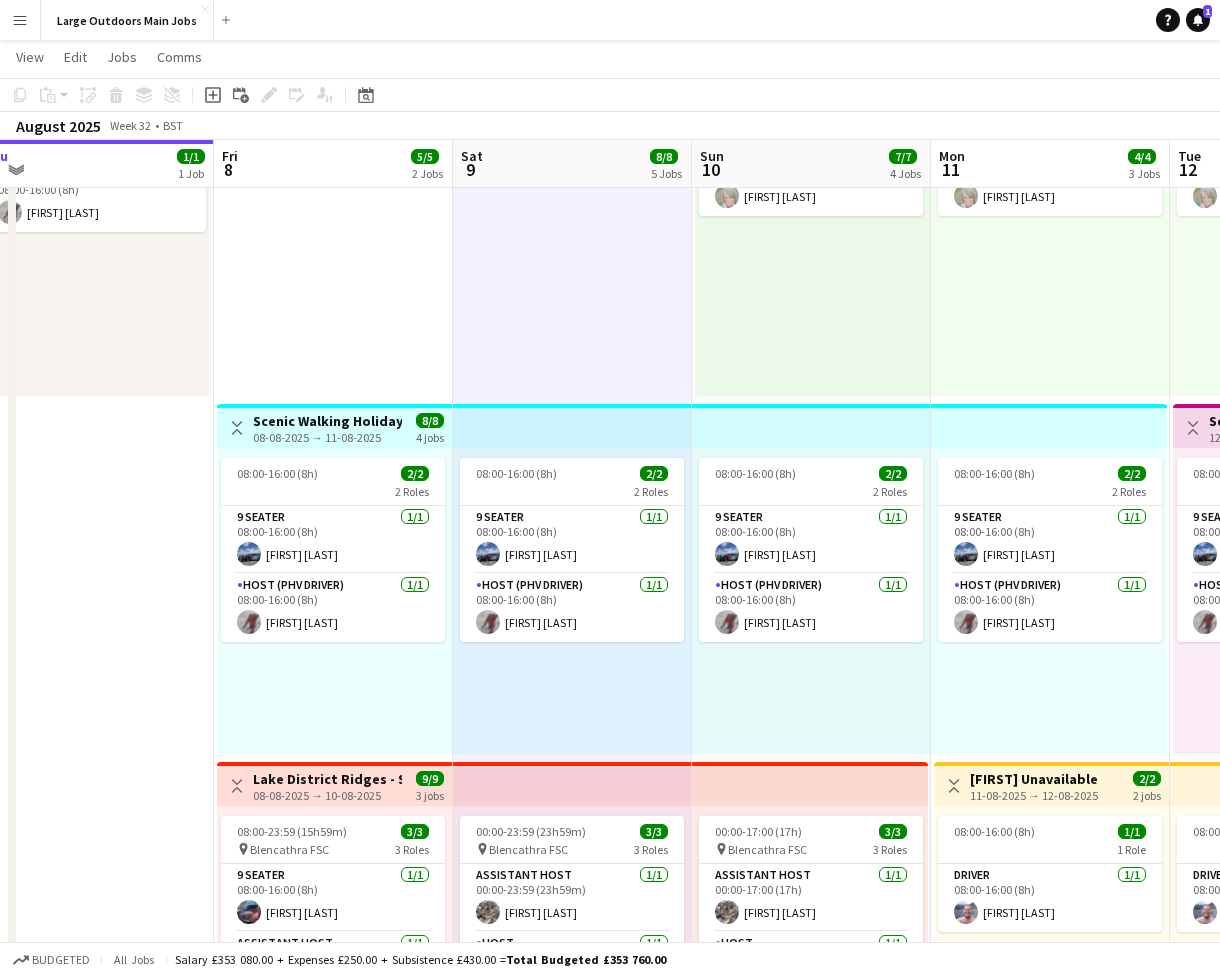 click on "Scenic Walking Holiday - Exploring the Giant's Causeway" at bounding box center (327, 421) 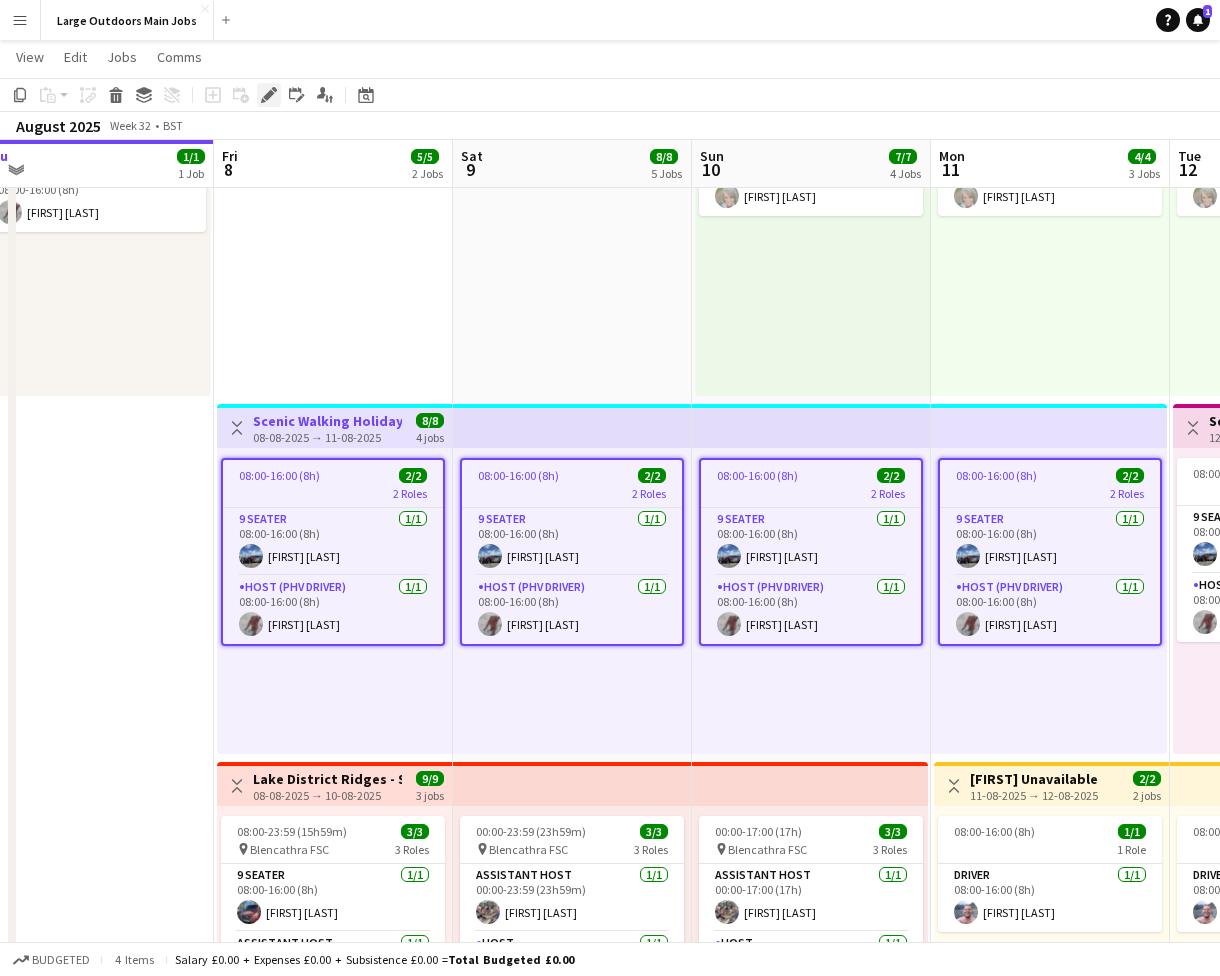click 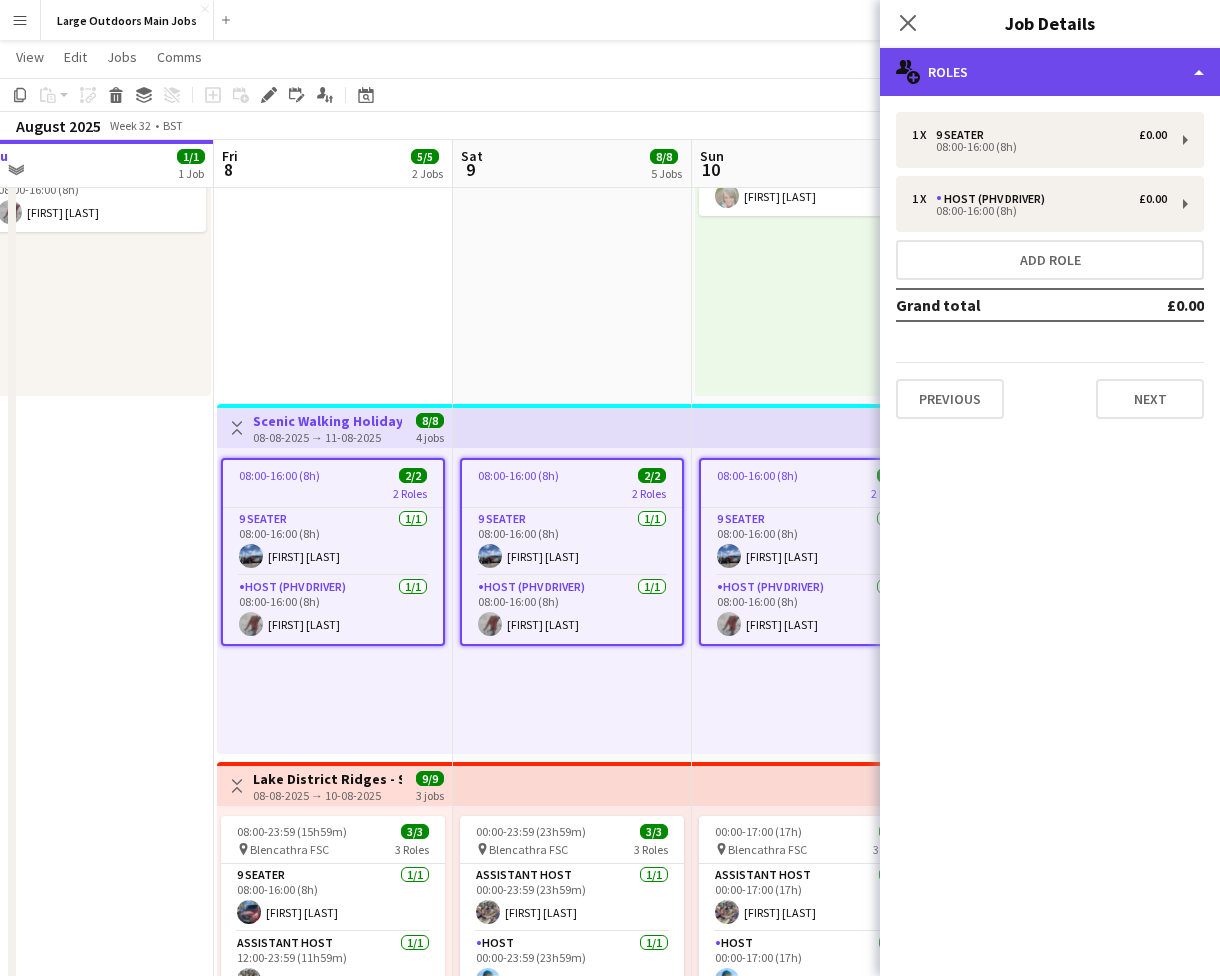 click on "multiple-users-add
Roles" 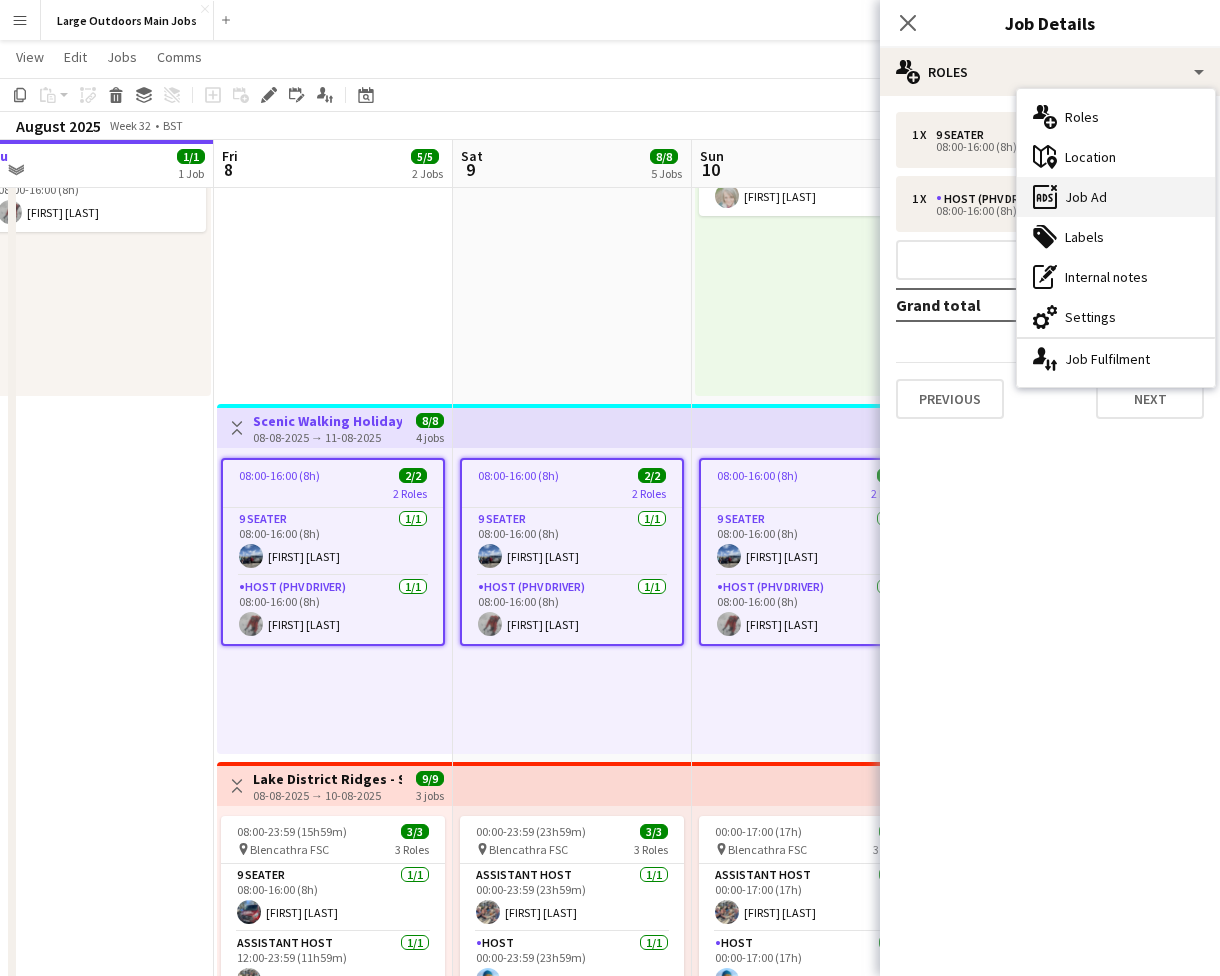 click on "ads-window
Job Ad" at bounding box center [1116, 197] 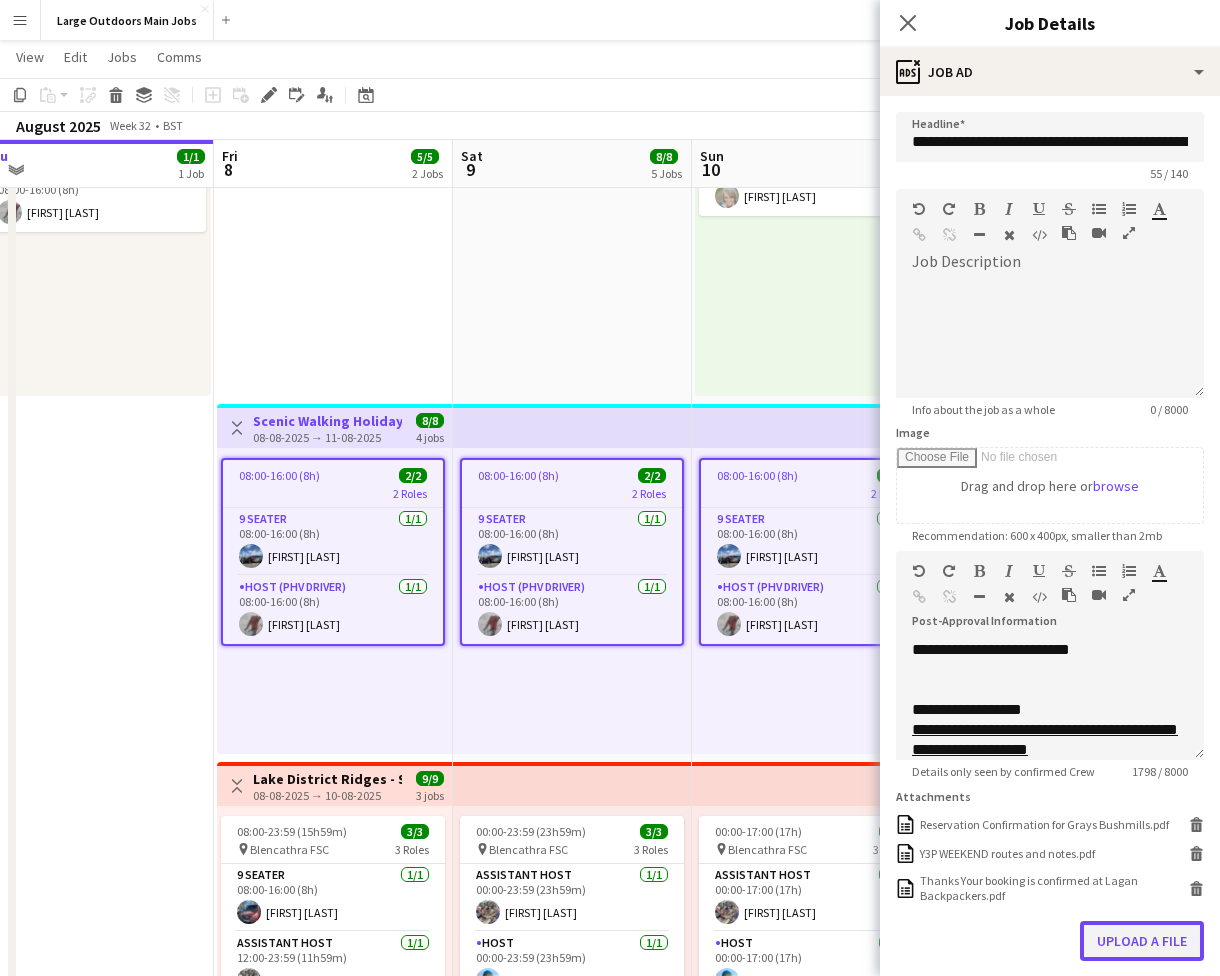 click on "Upload a file" at bounding box center (1142, 941) 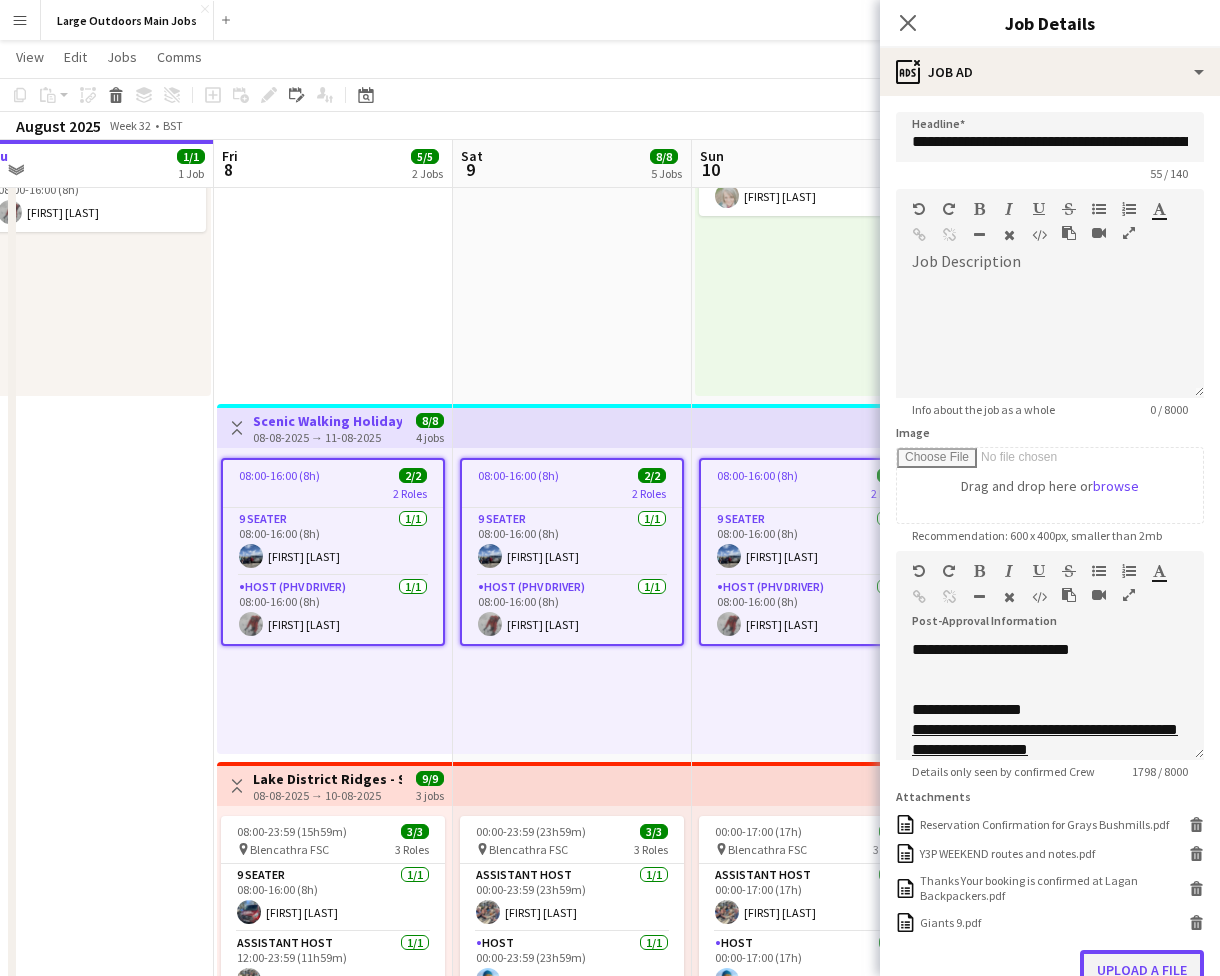 click on "Upload a file" at bounding box center [1142, 970] 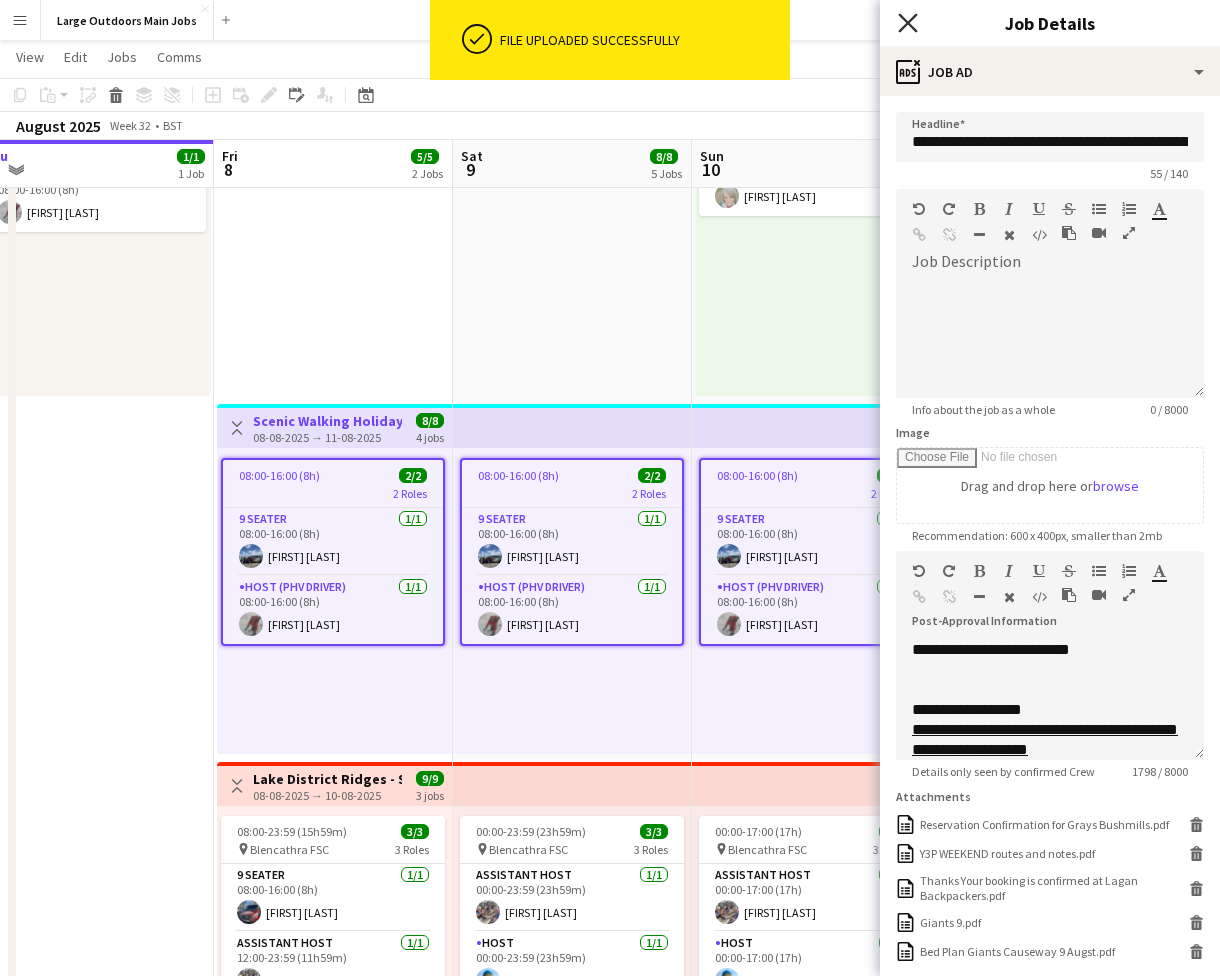 click 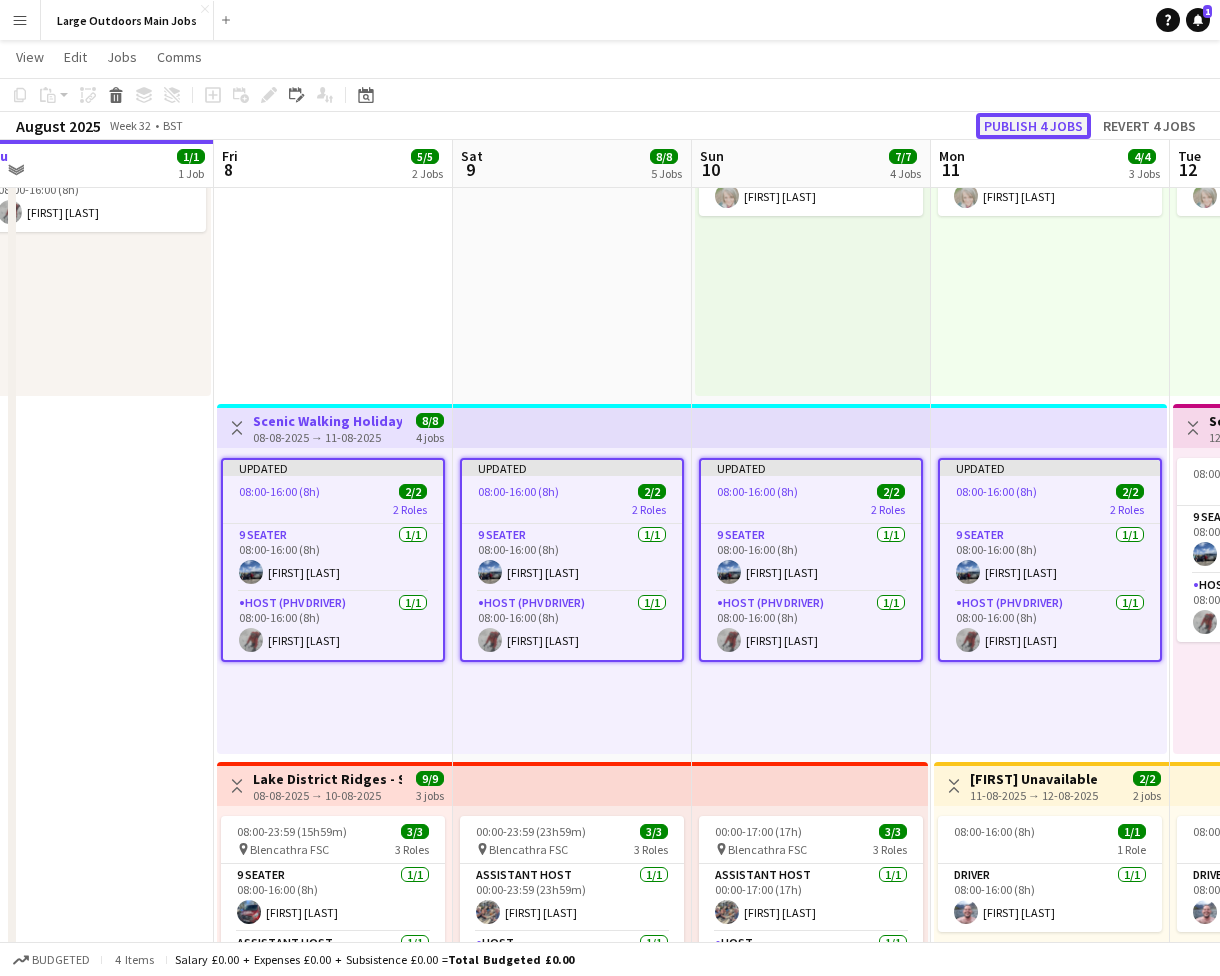 click on "Publish 4 jobs" 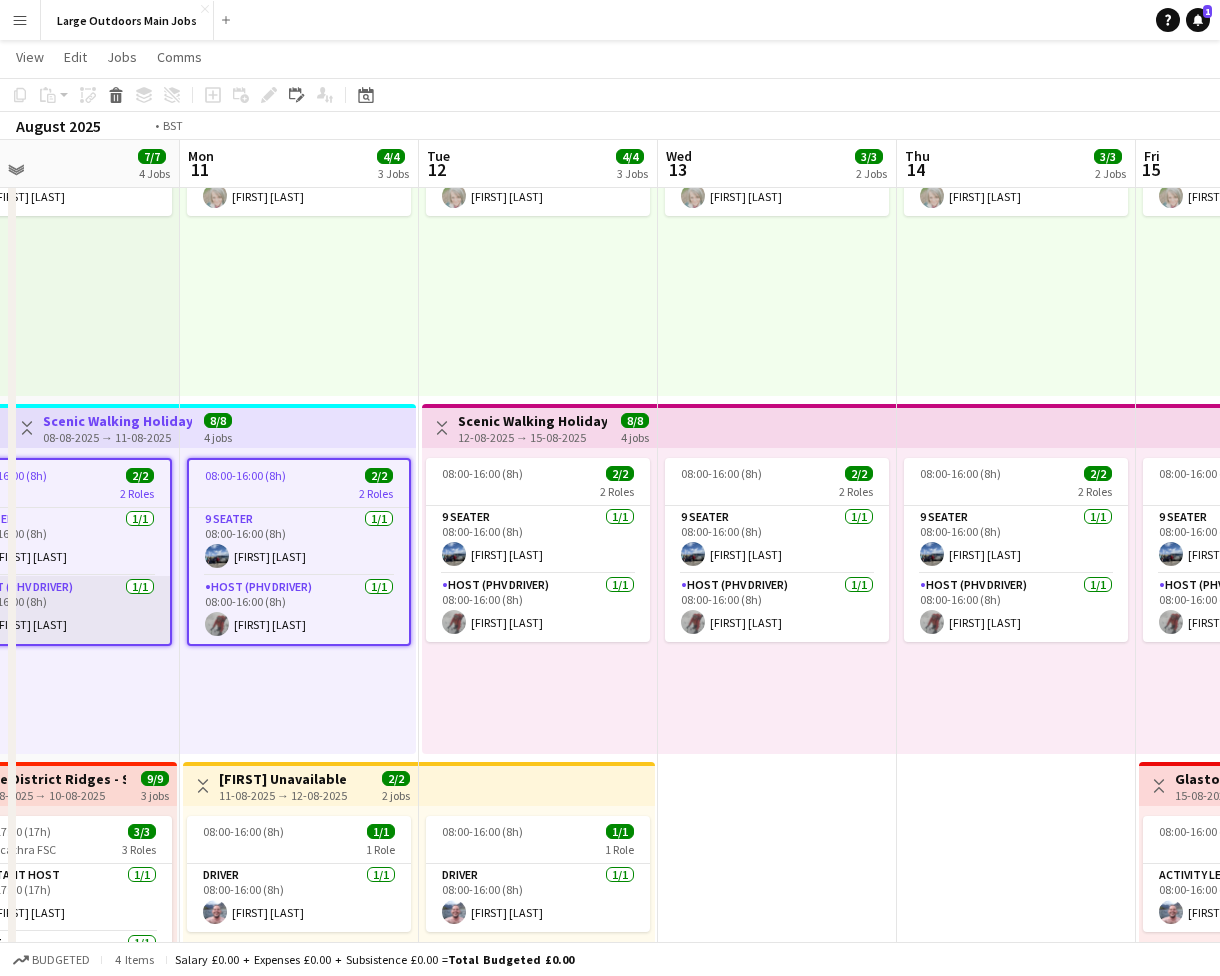 scroll, scrollTop: 0, scrollLeft: 597, axis: horizontal 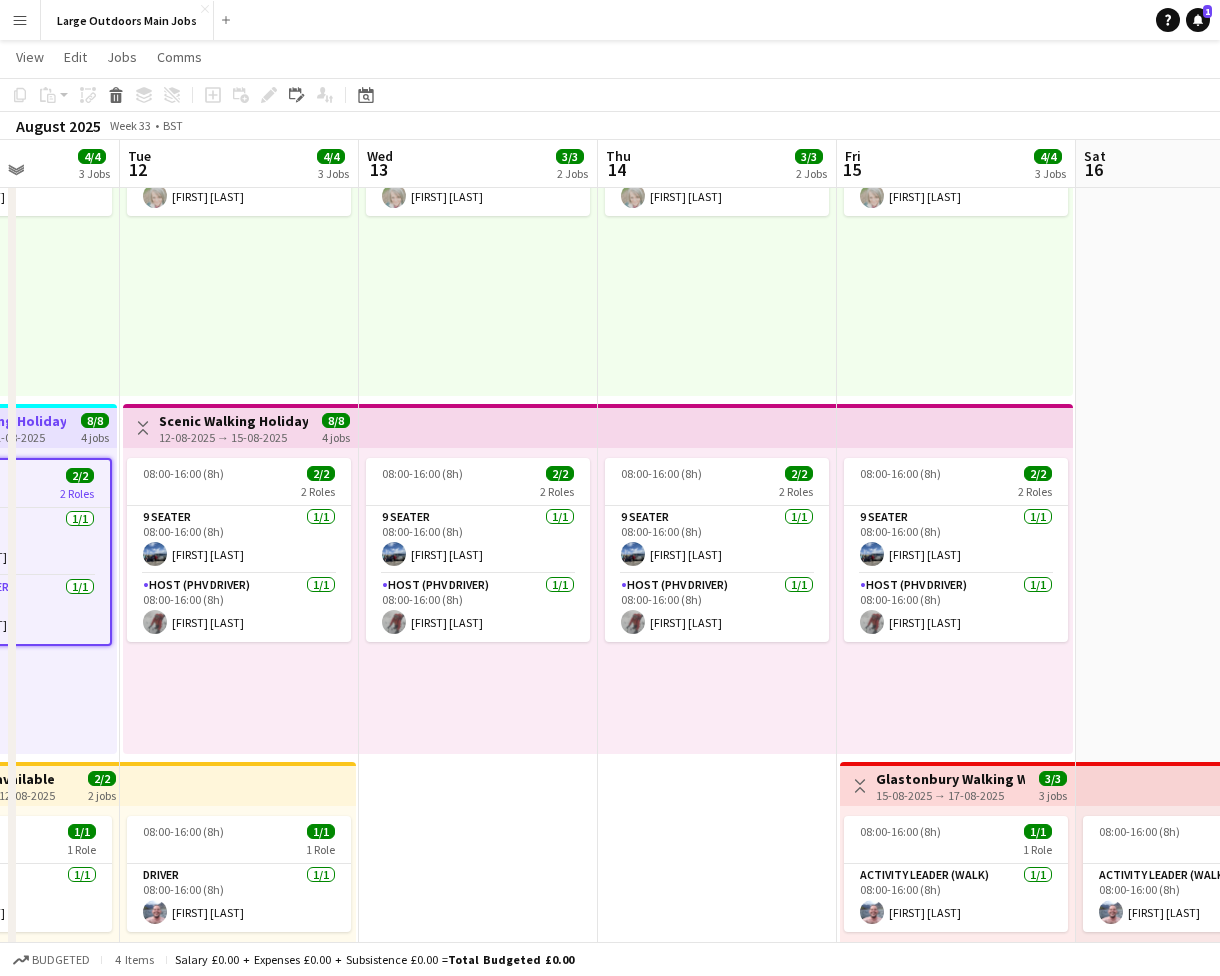 click on "12-08-2025 → 15-08-2025" at bounding box center [233, 437] 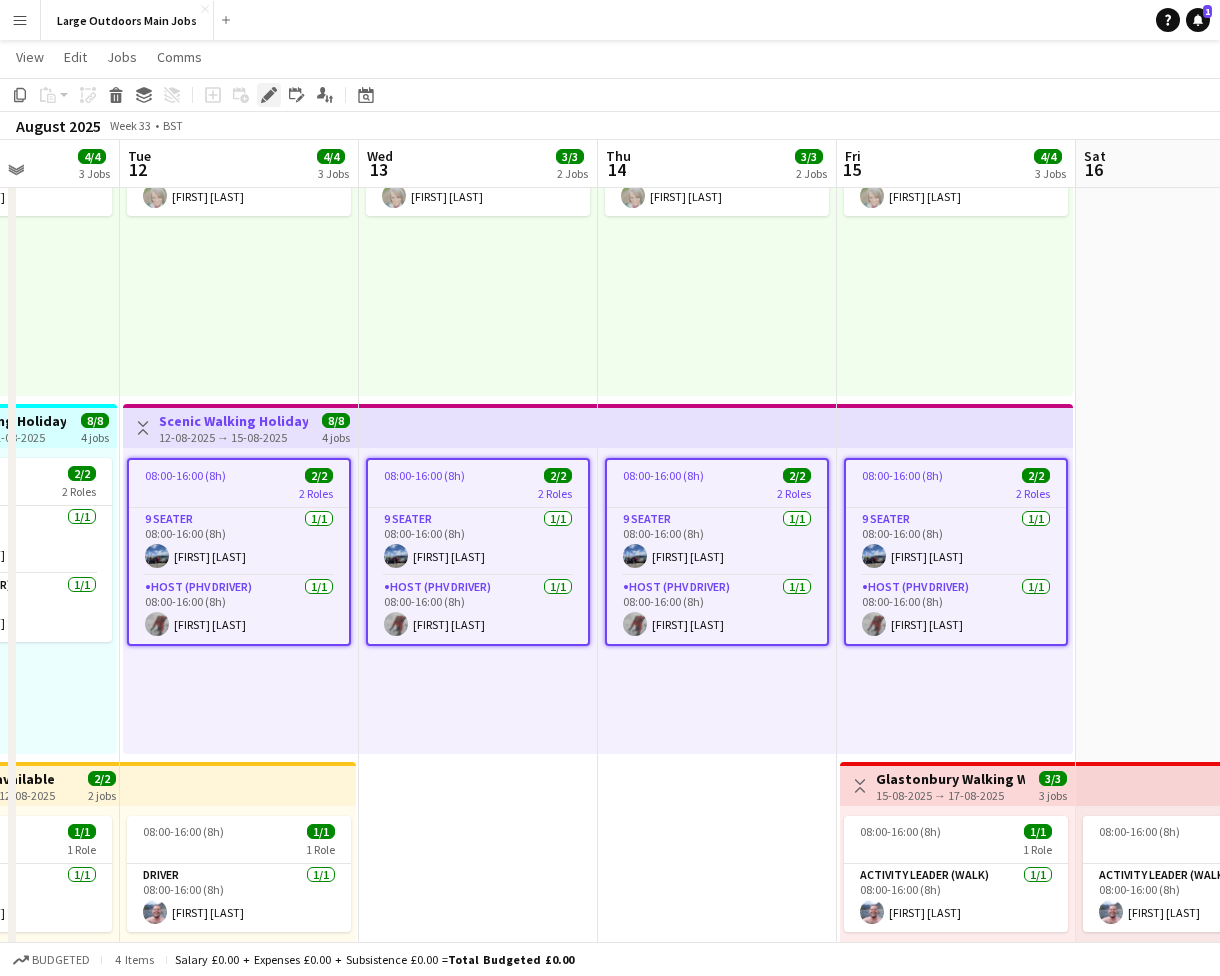 click on "Edit" 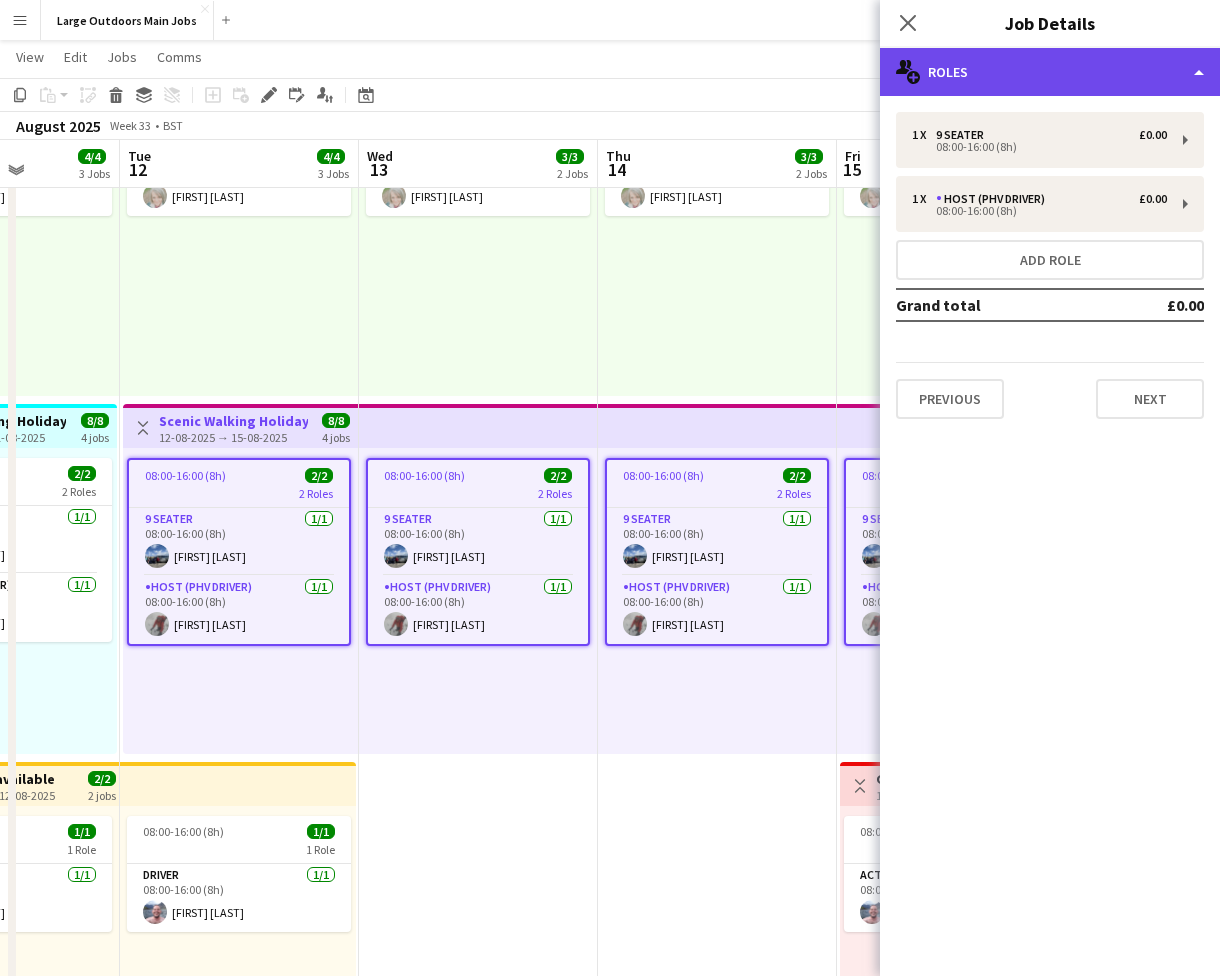 click on "multiple-users-add
Roles" 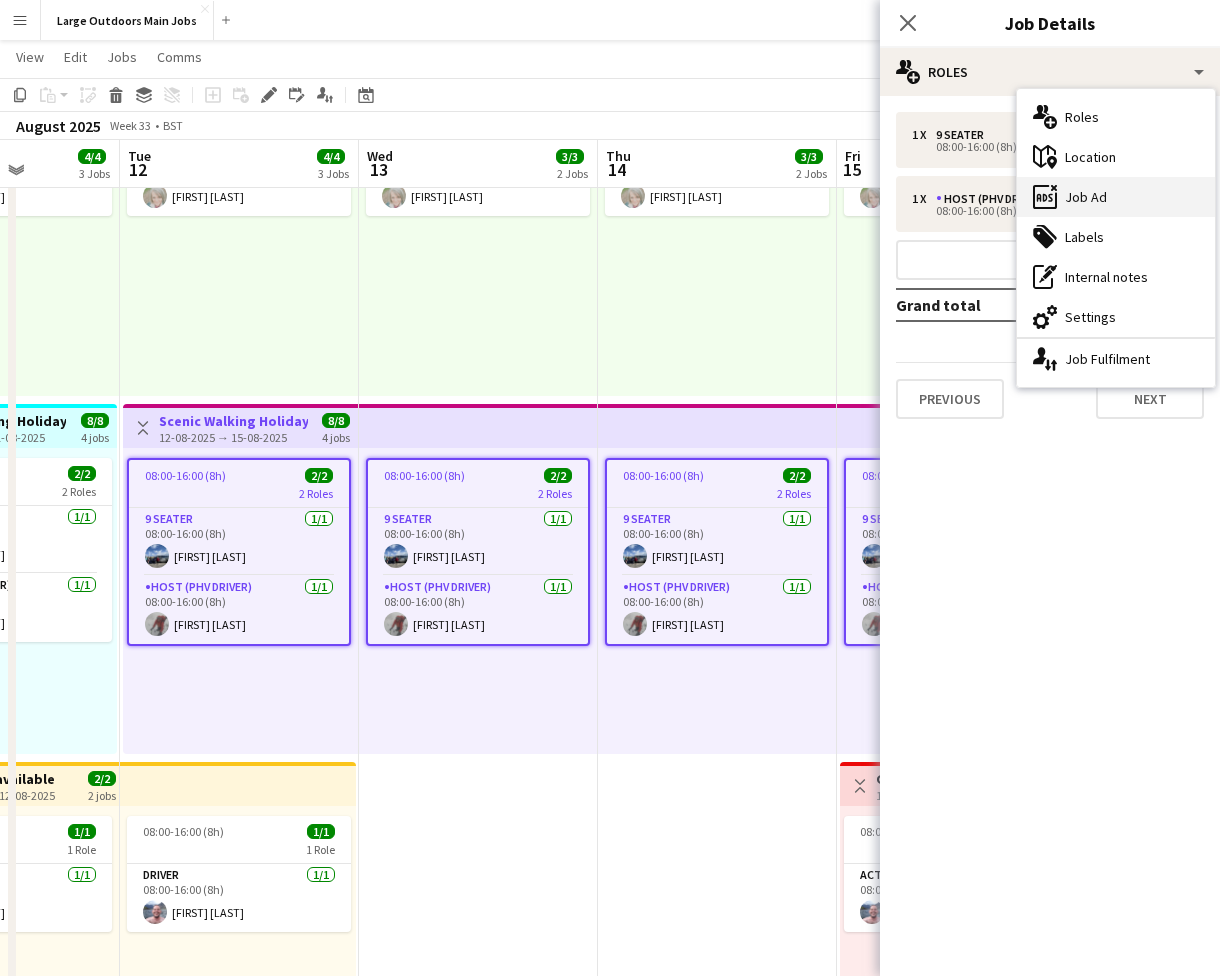 click on "ads-window
Job Ad" at bounding box center (1116, 197) 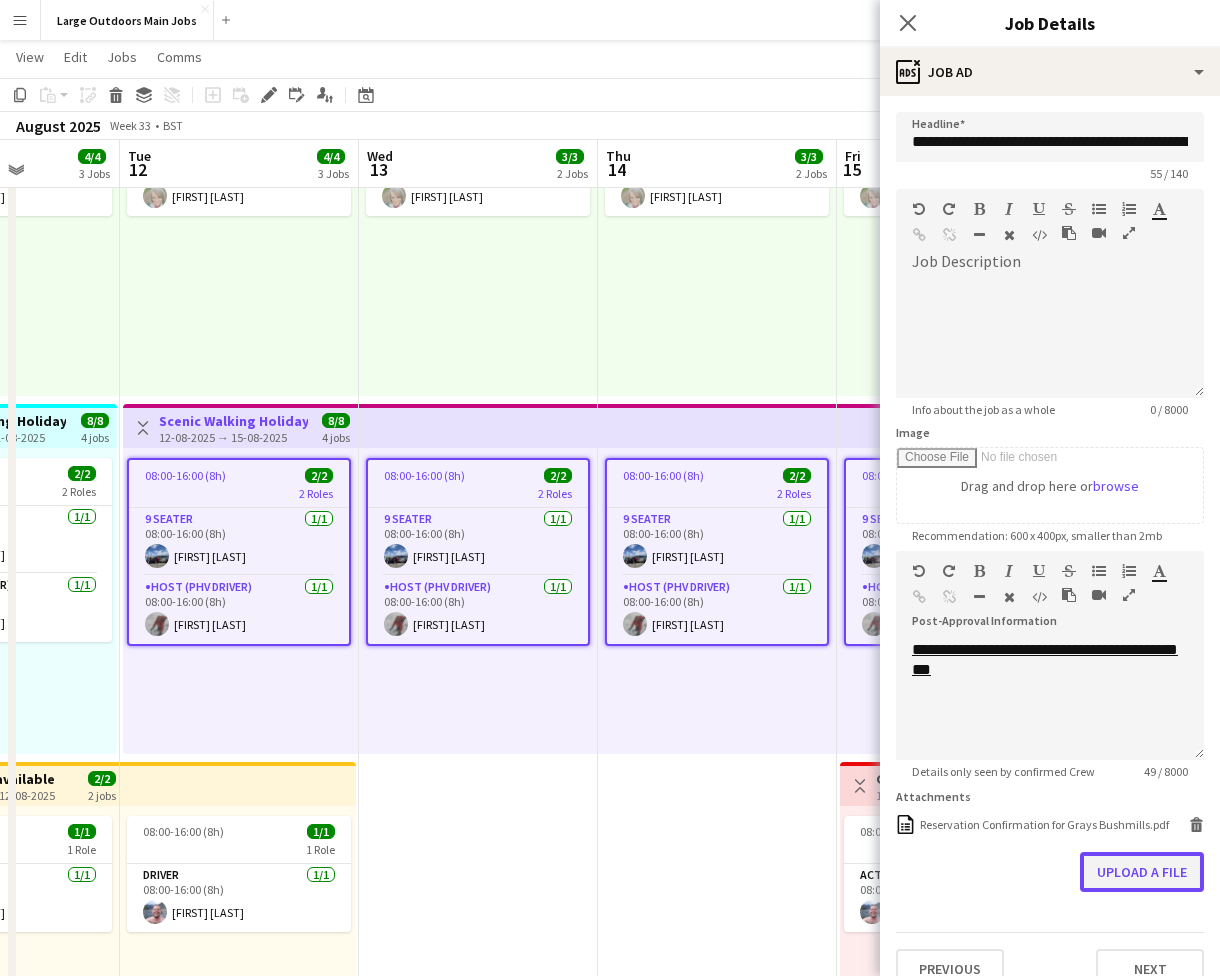click on "Upload a file" at bounding box center (1142, 872) 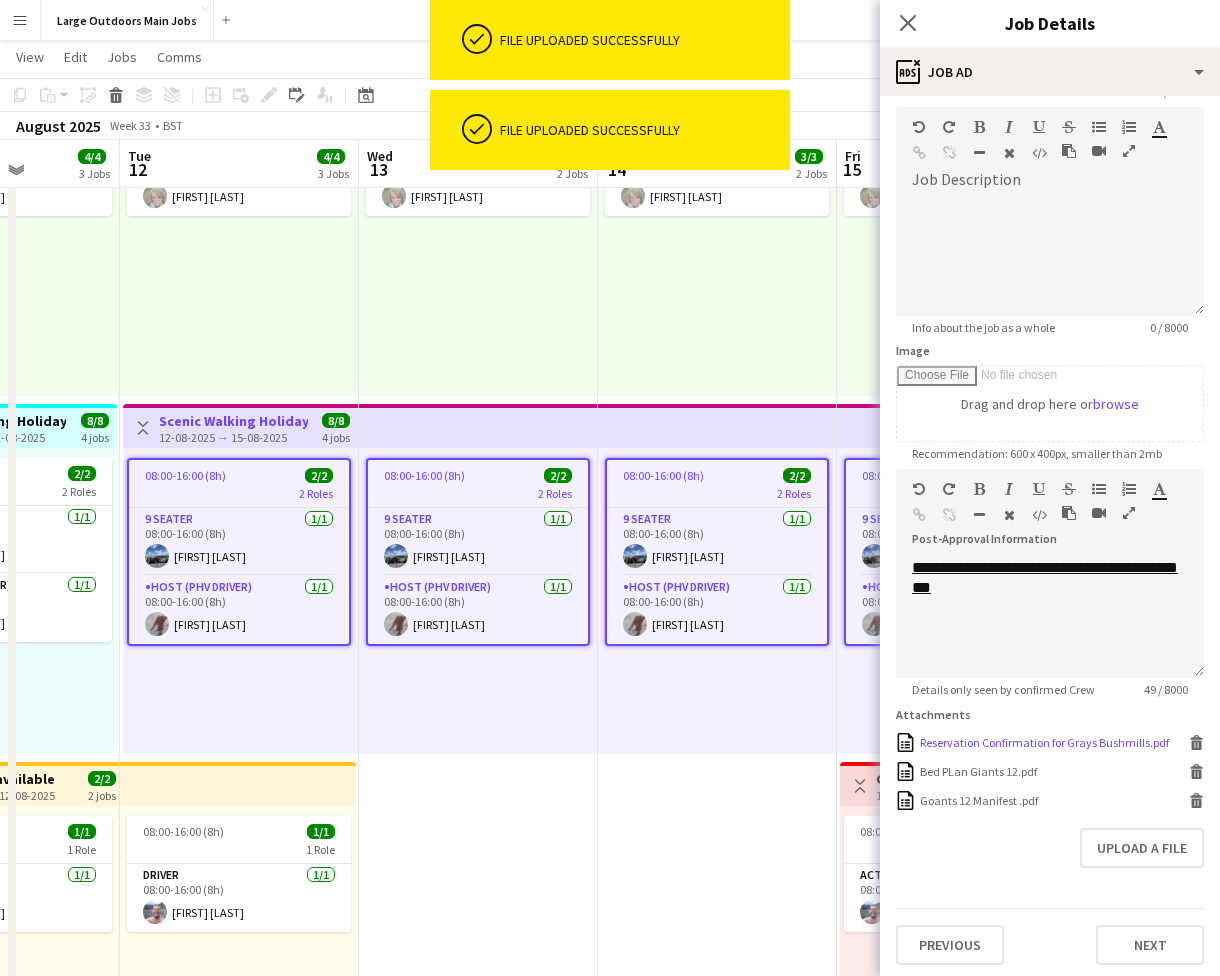 scroll, scrollTop: 86, scrollLeft: 0, axis: vertical 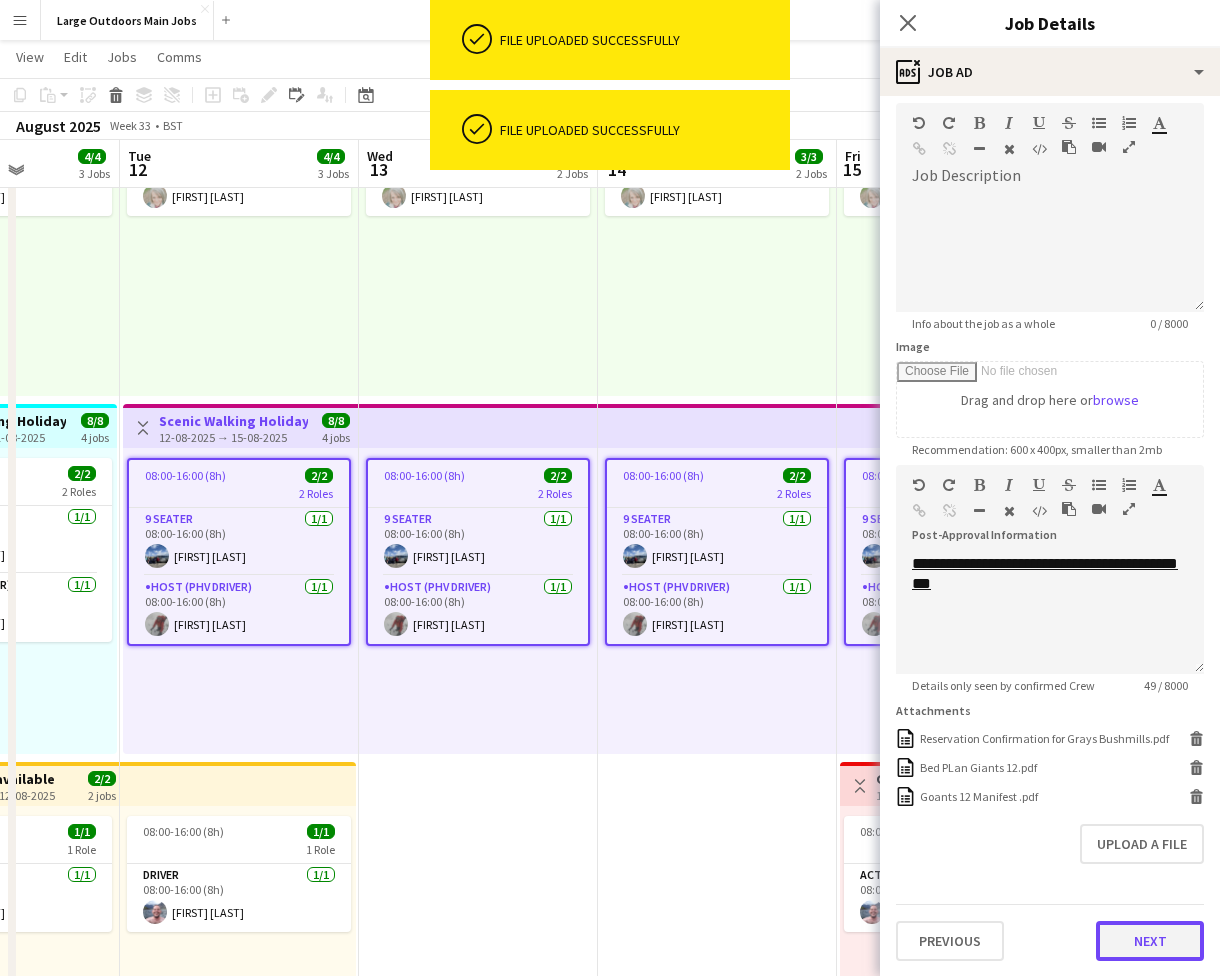 click on "Next" at bounding box center [1150, 941] 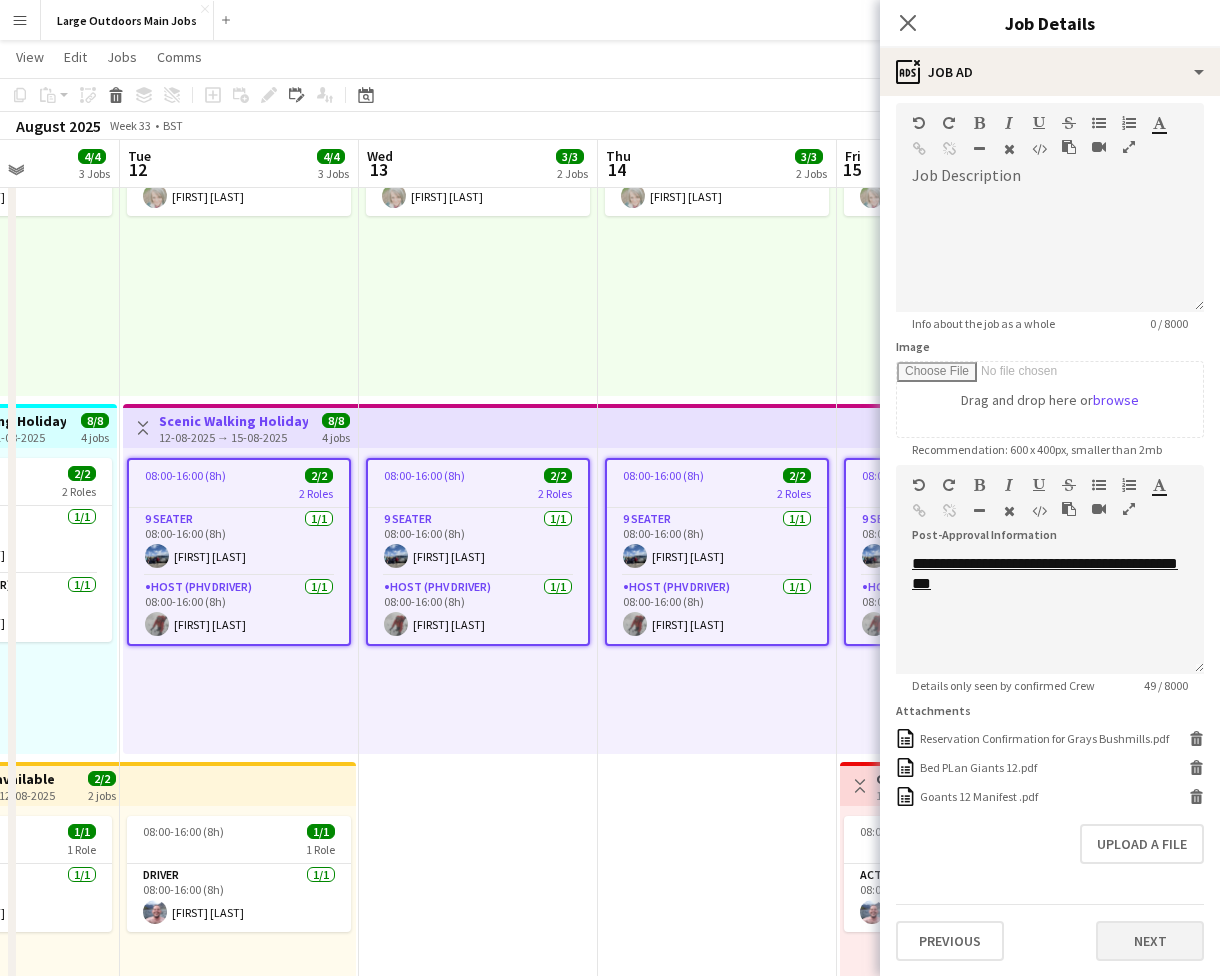 scroll, scrollTop: 0, scrollLeft: 0, axis: both 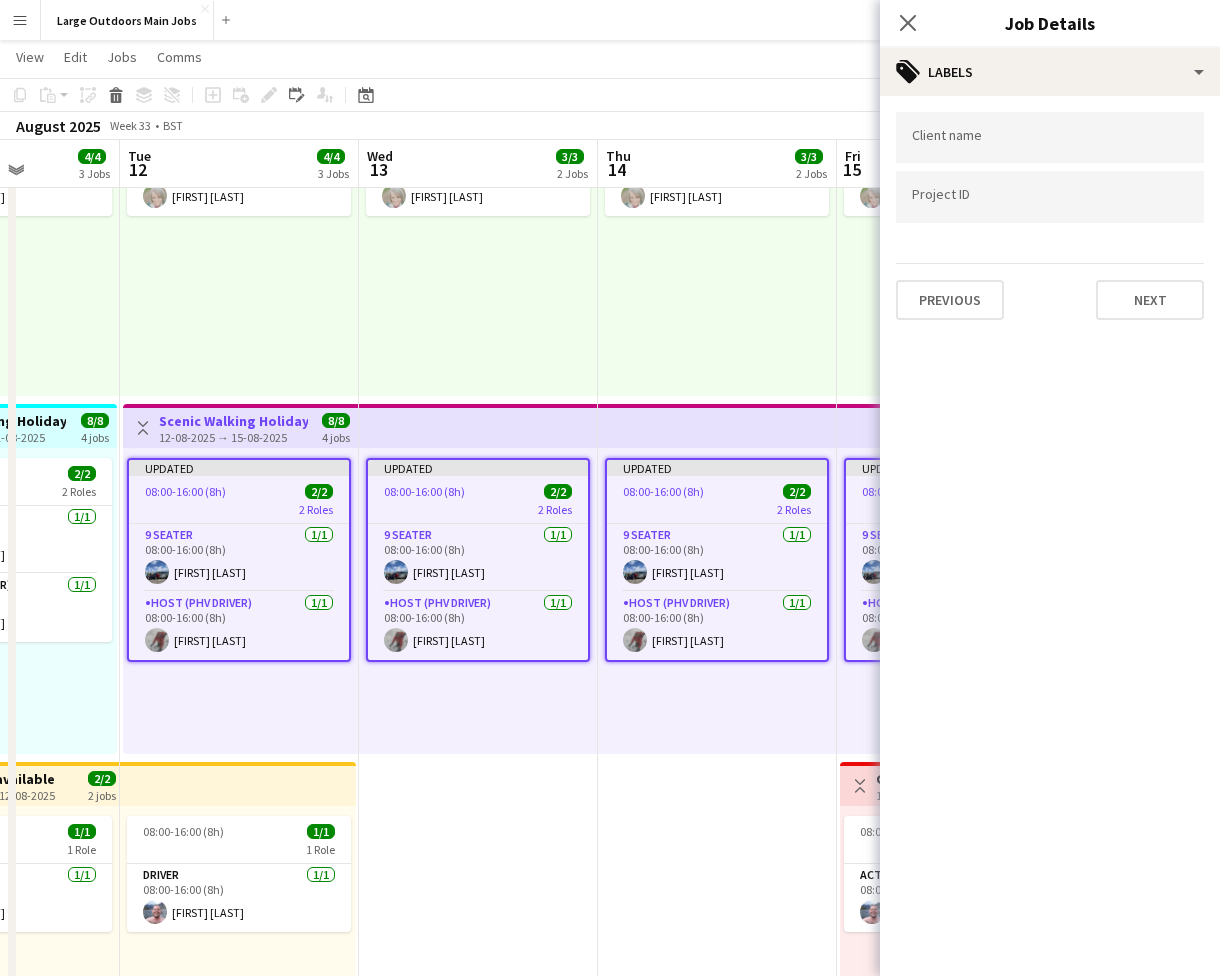 click on "00:00-23:59 (23h59m)    1/1
pin
Keld   1 Role   Host   1/1   00:00-23:59 (23h59m)
[FIRST] [LAST]  Updated   08:00-16:00 (8h)    2/2   2 Roles   9 Seater   1/1   08:00-16:00 (8h)
[FIRST] [LAST]  Host (PHV Driver)   1/1   08:00-16:00 (8h)
[FIRST] [LAST]" at bounding box center [717, 758] 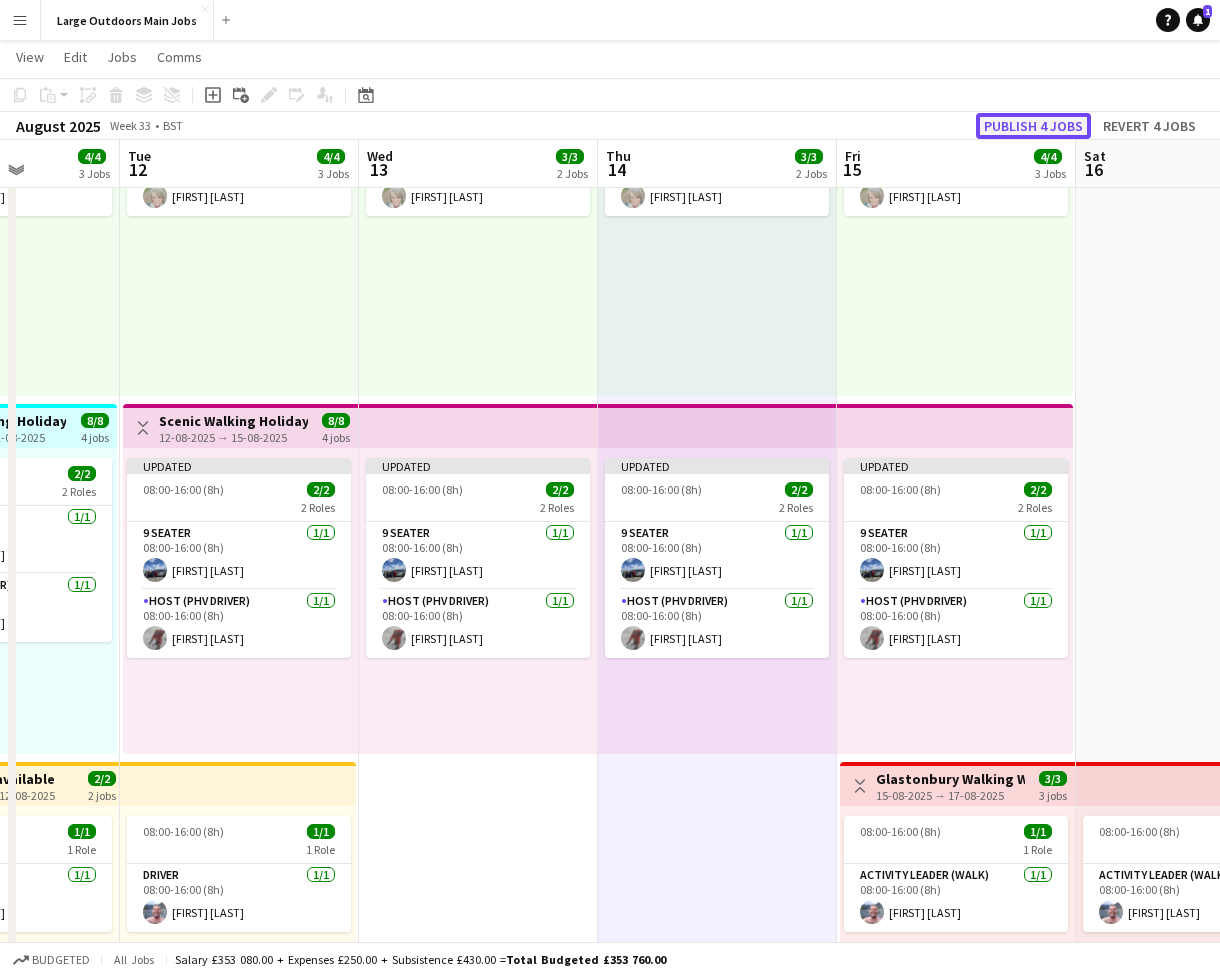 click on "Publish 4 jobs" 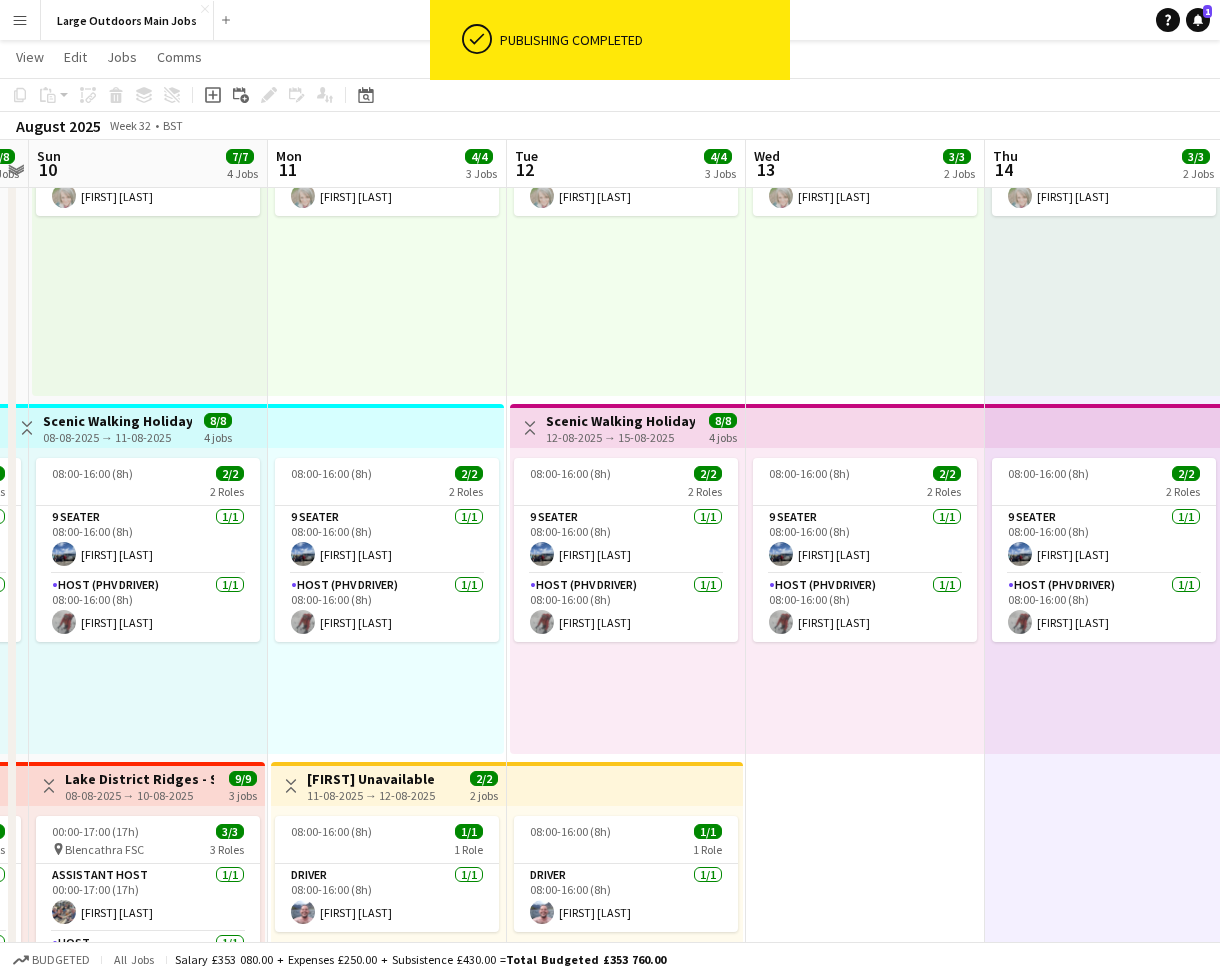 scroll, scrollTop: 0, scrollLeft: 504, axis: horizontal 